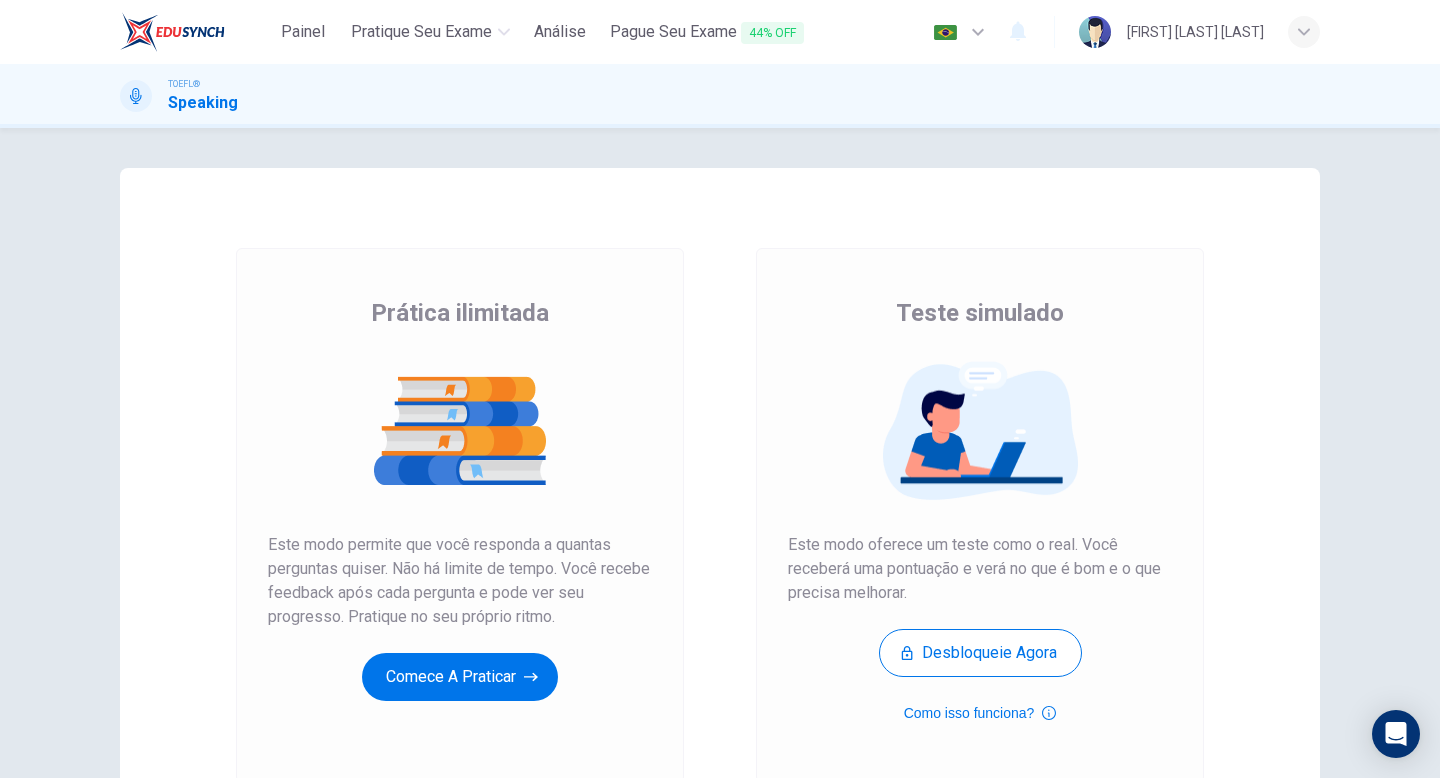 scroll, scrollTop: 0, scrollLeft: 0, axis: both 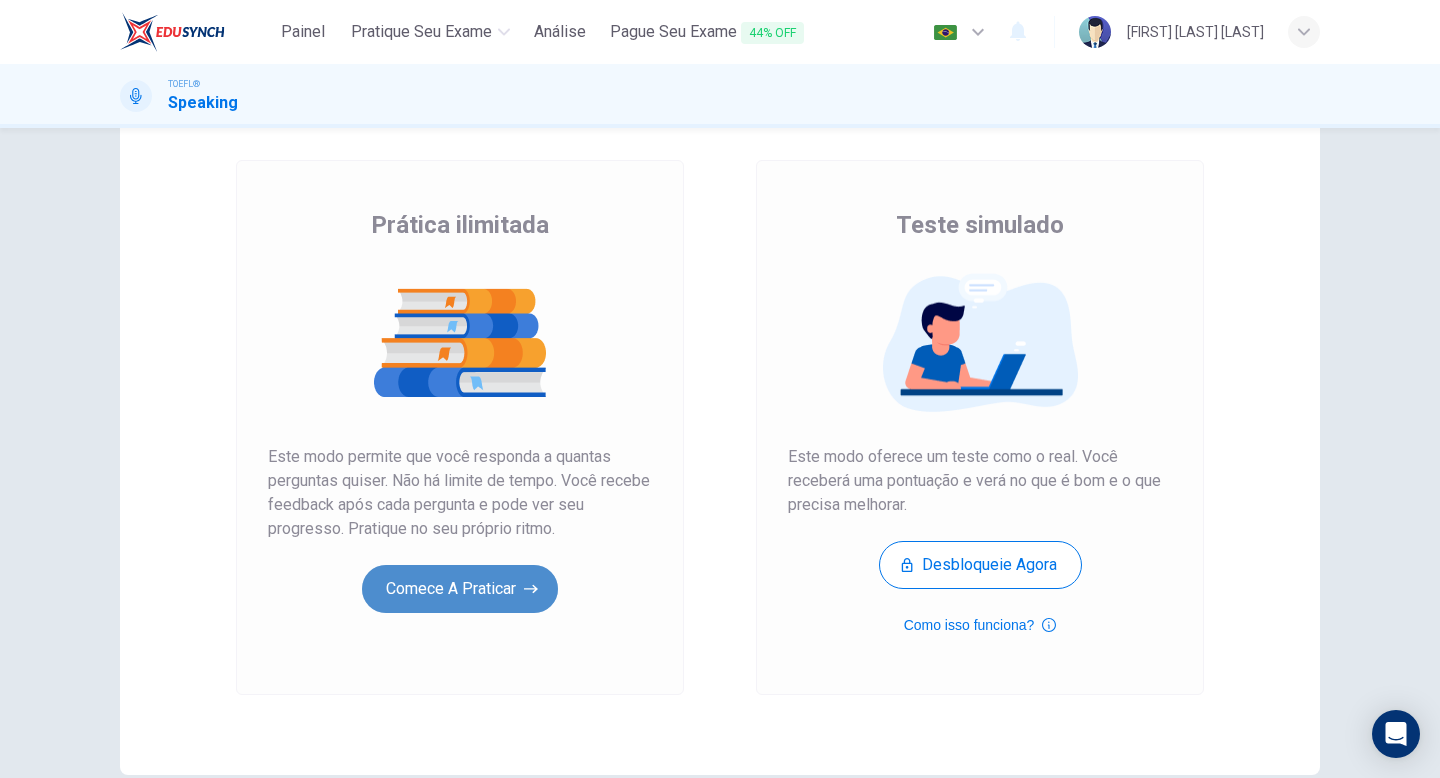 click on "Comece a praticar" at bounding box center (460, 589) 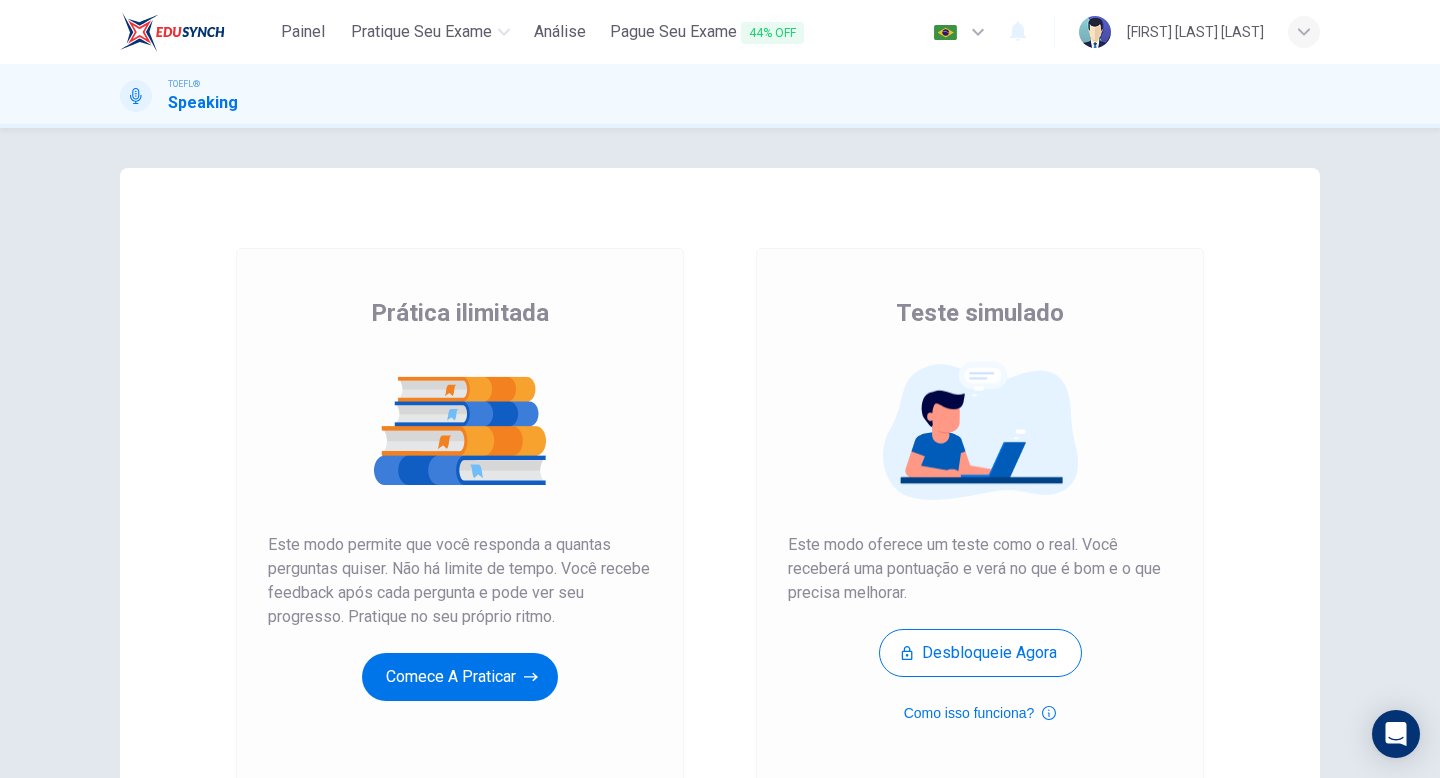 scroll, scrollTop: 0, scrollLeft: 0, axis: both 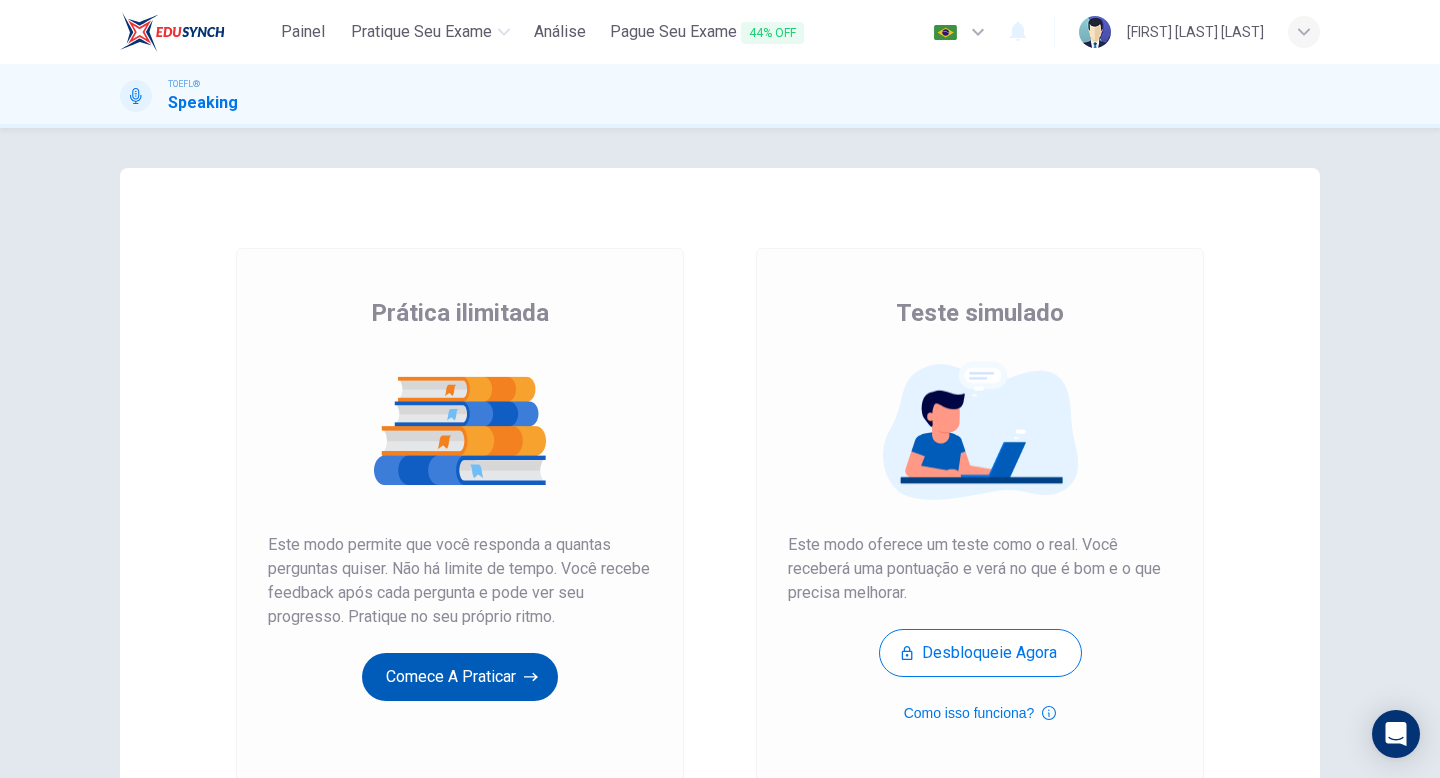click on "Comece a praticar" at bounding box center [460, 677] 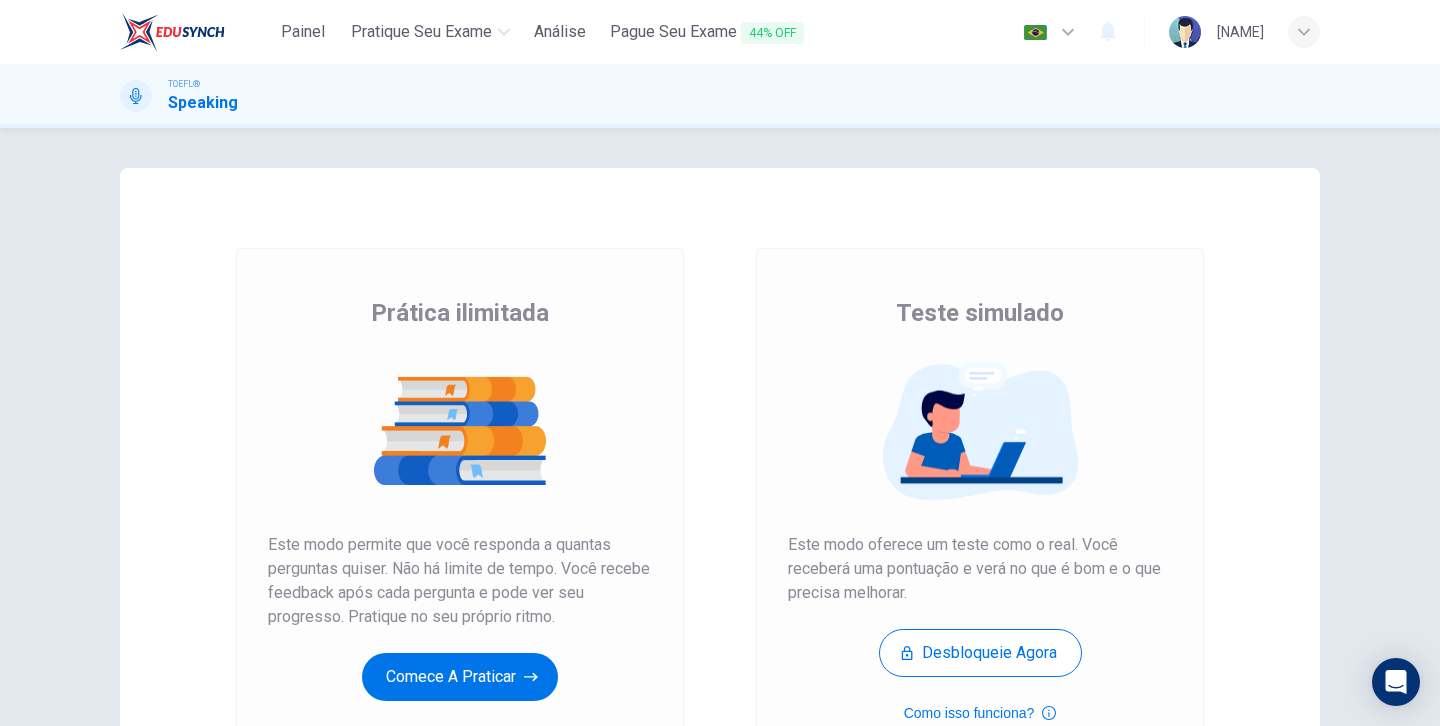 scroll, scrollTop: 0, scrollLeft: 0, axis: both 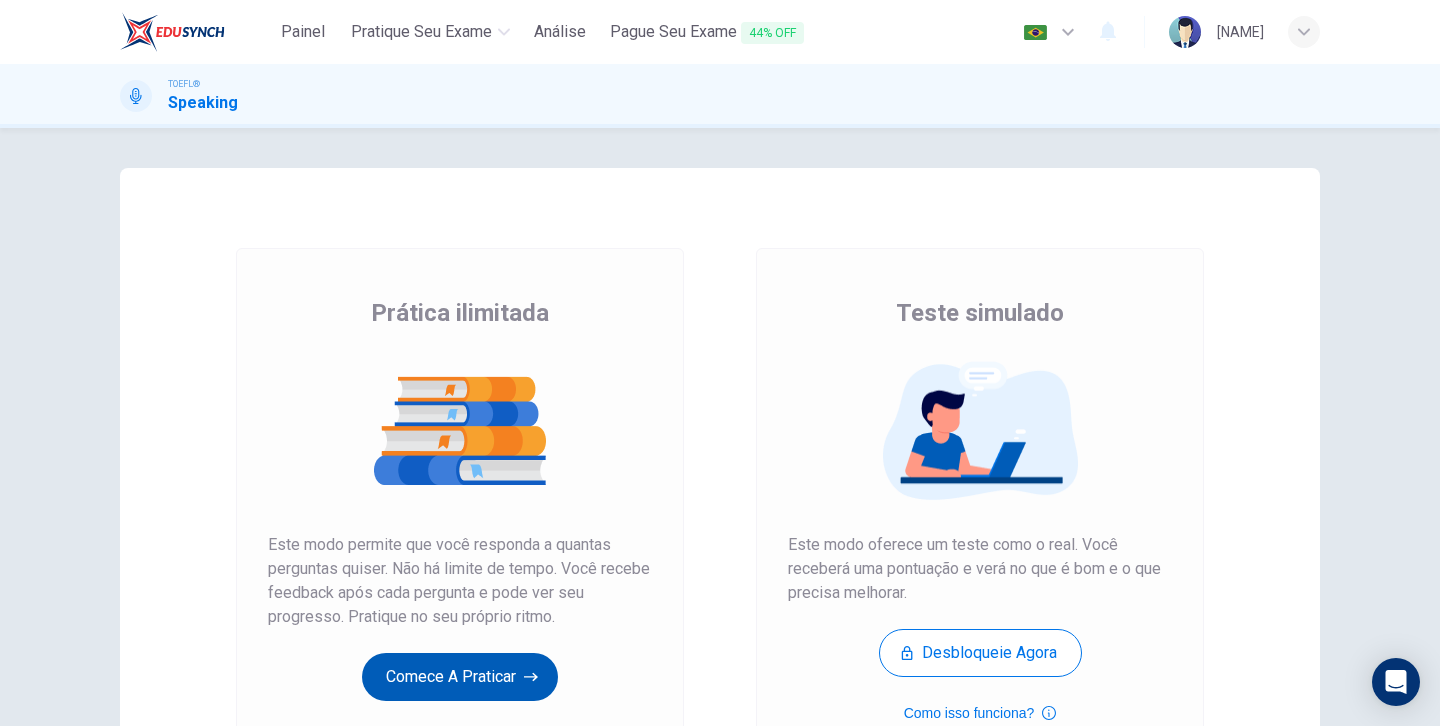 click on "Comece a praticar" at bounding box center (460, 677) 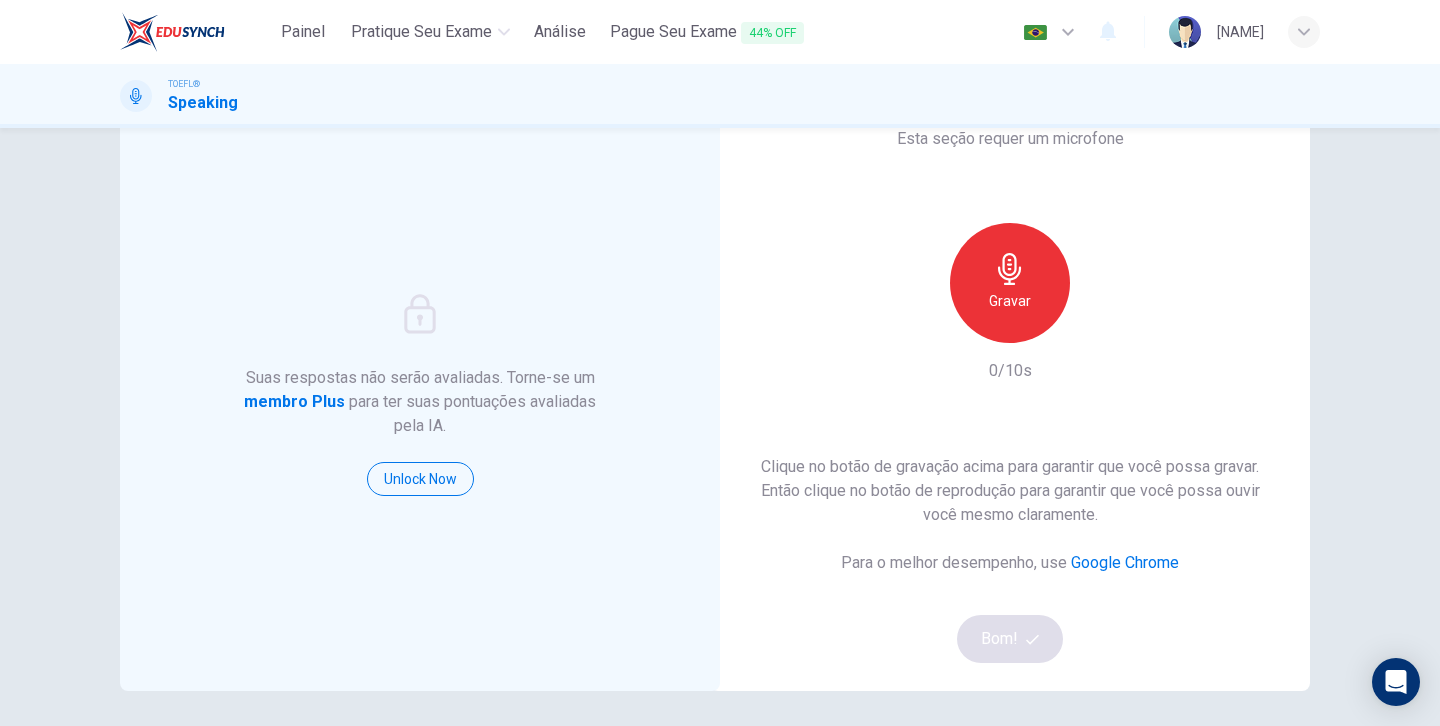 scroll, scrollTop: 64, scrollLeft: 0, axis: vertical 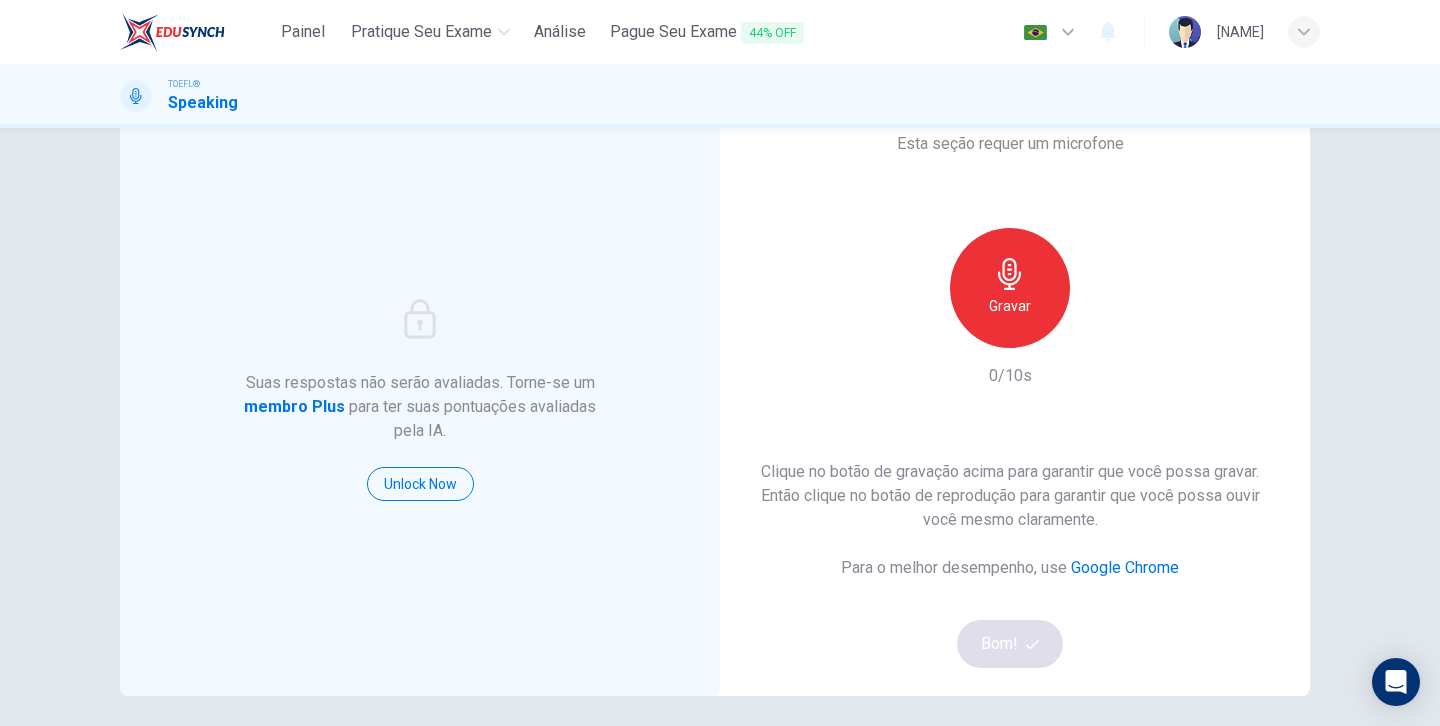 click on "Gravar" at bounding box center [1010, 288] 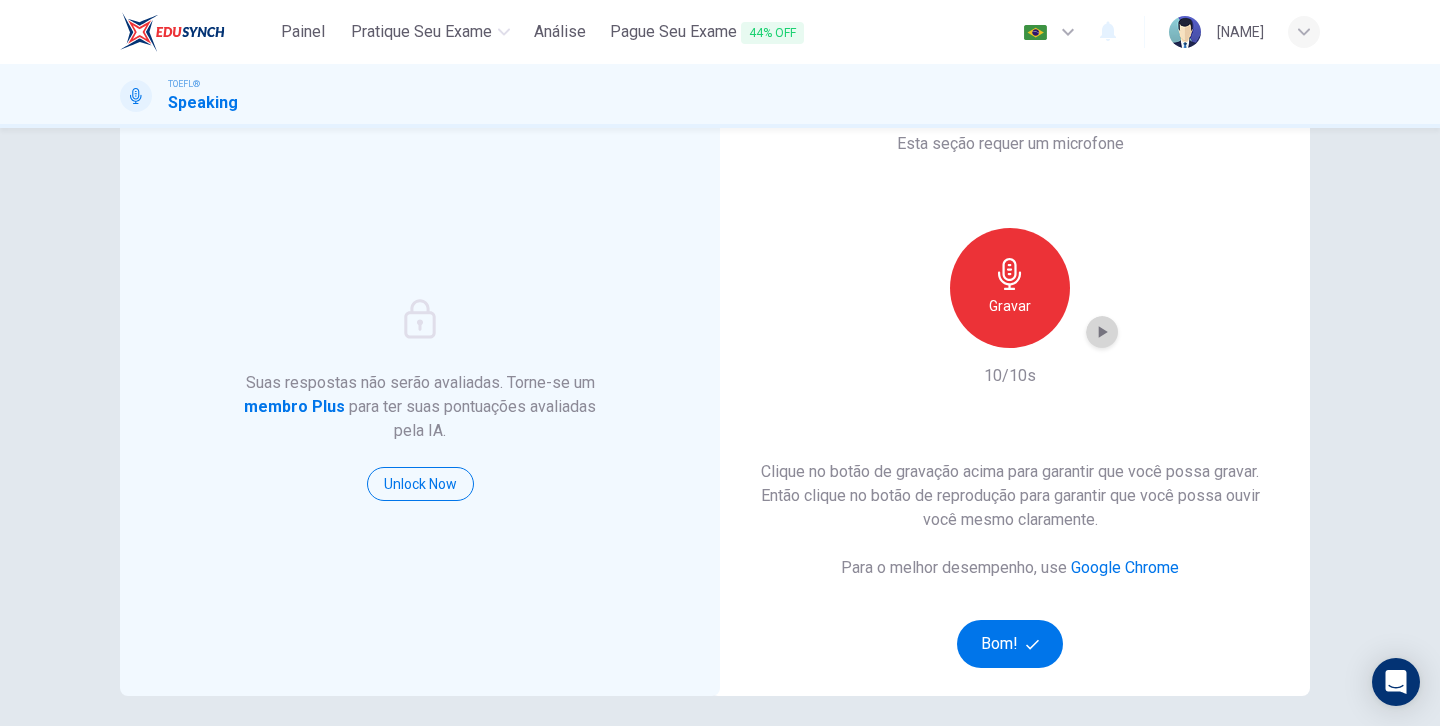 click at bounding box center (1102, 332) 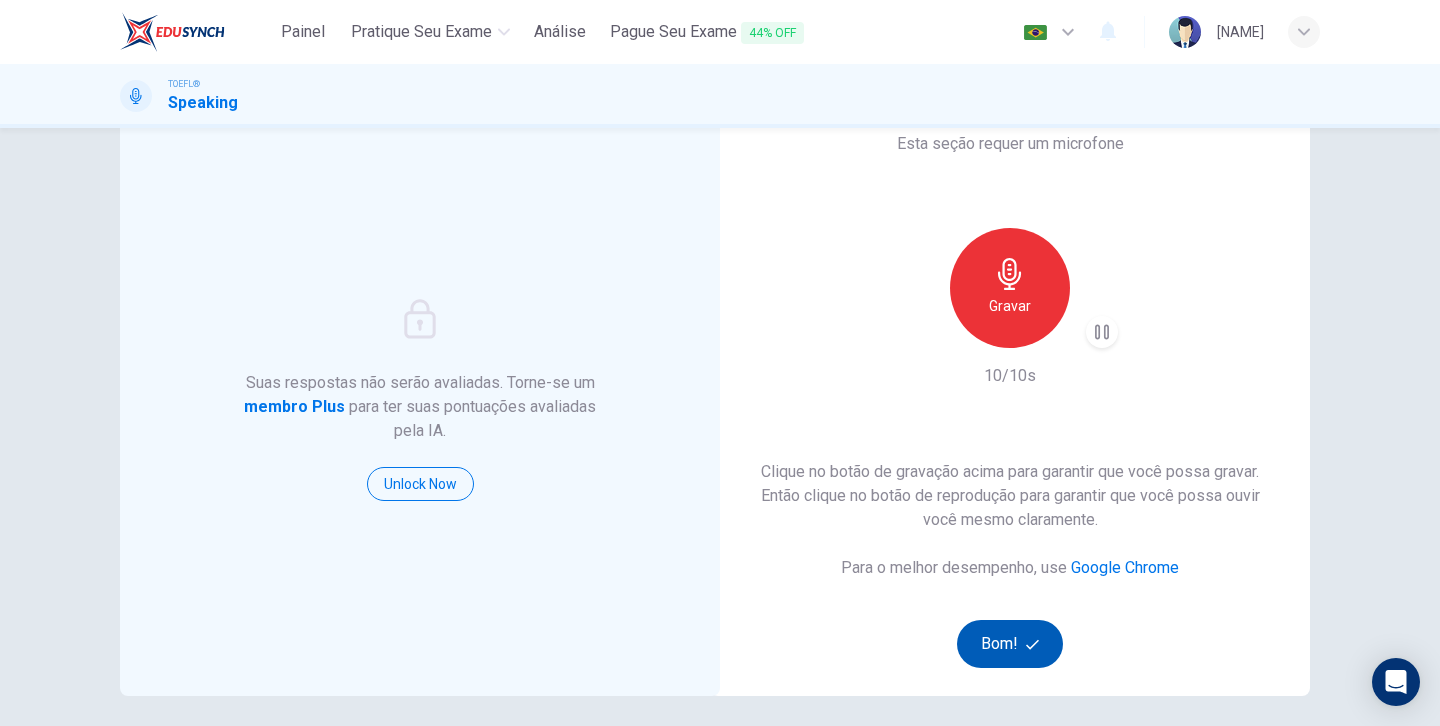 click on "Bom!" at bounding box center [1010, 644] 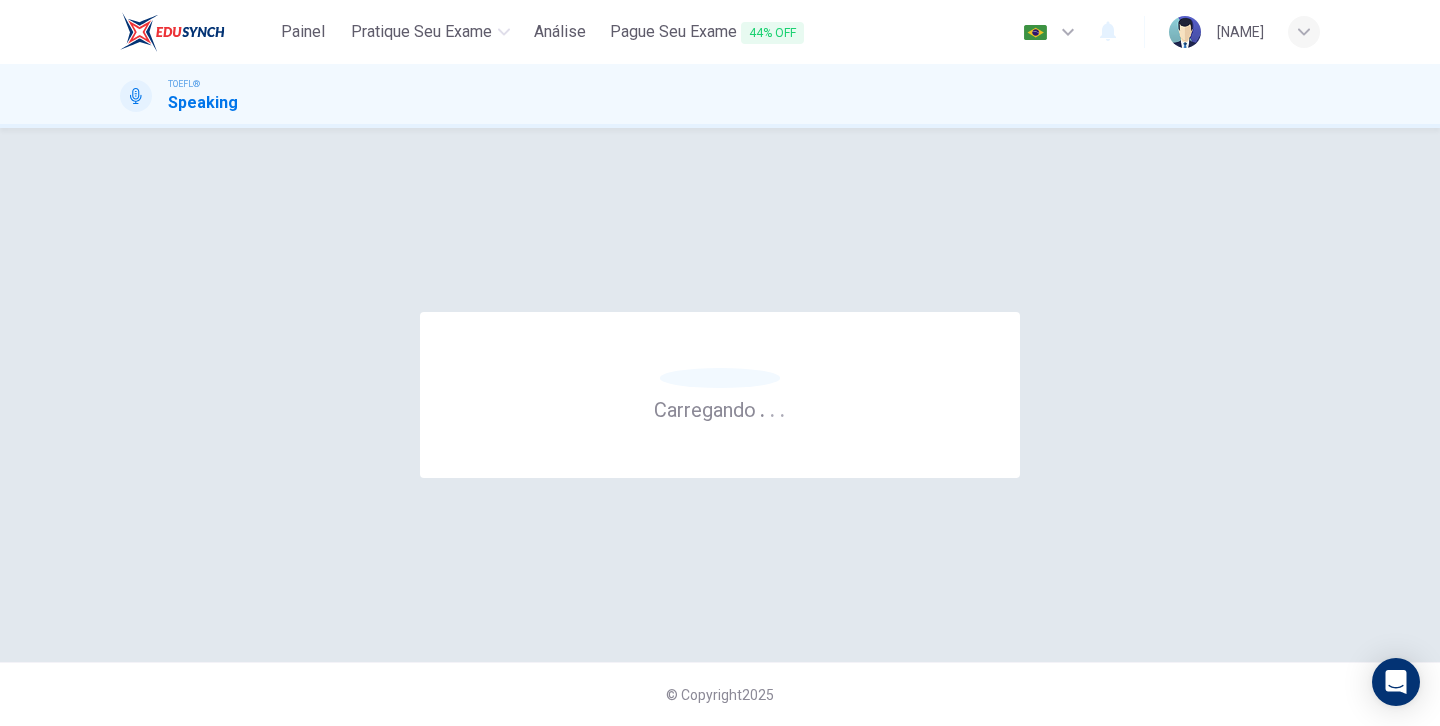 scroll, scrollTop: 0, scrollLeft: 0, axis: both 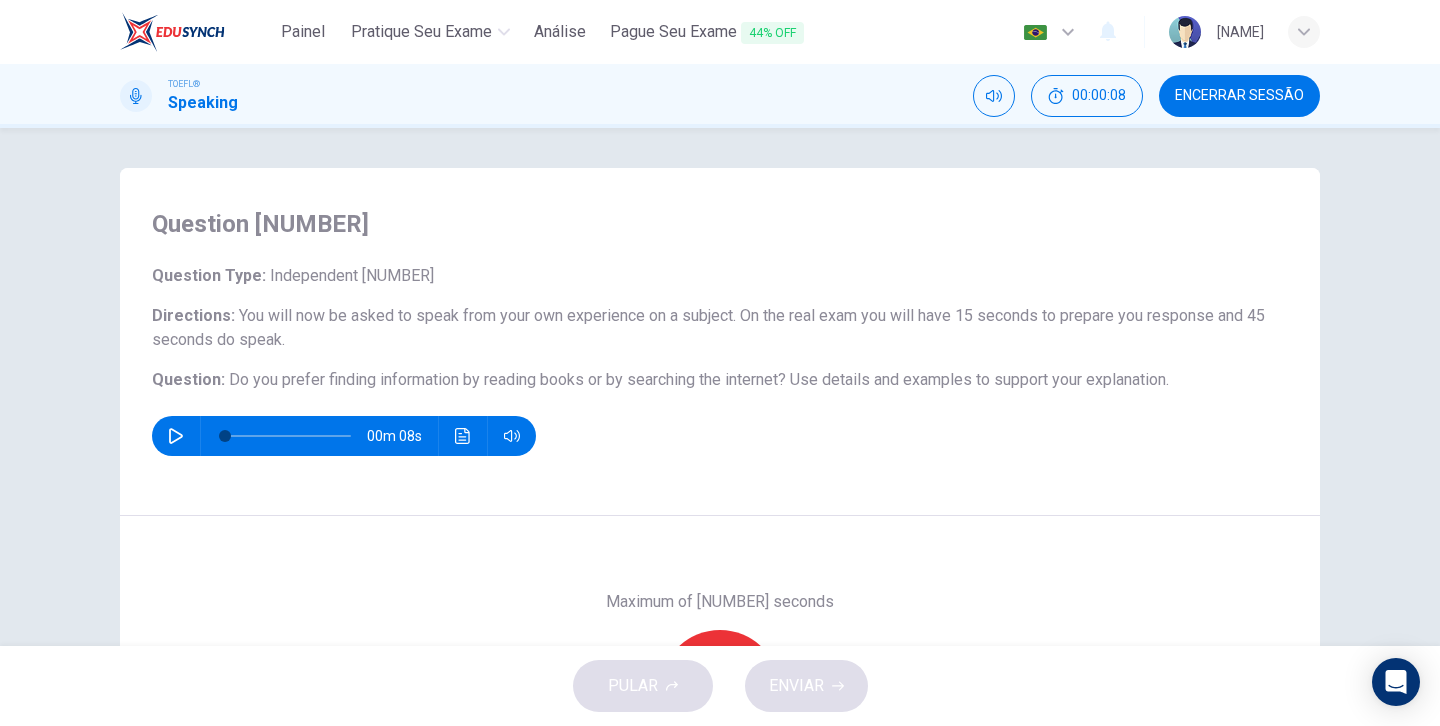 click at bounding box center [176, 436] 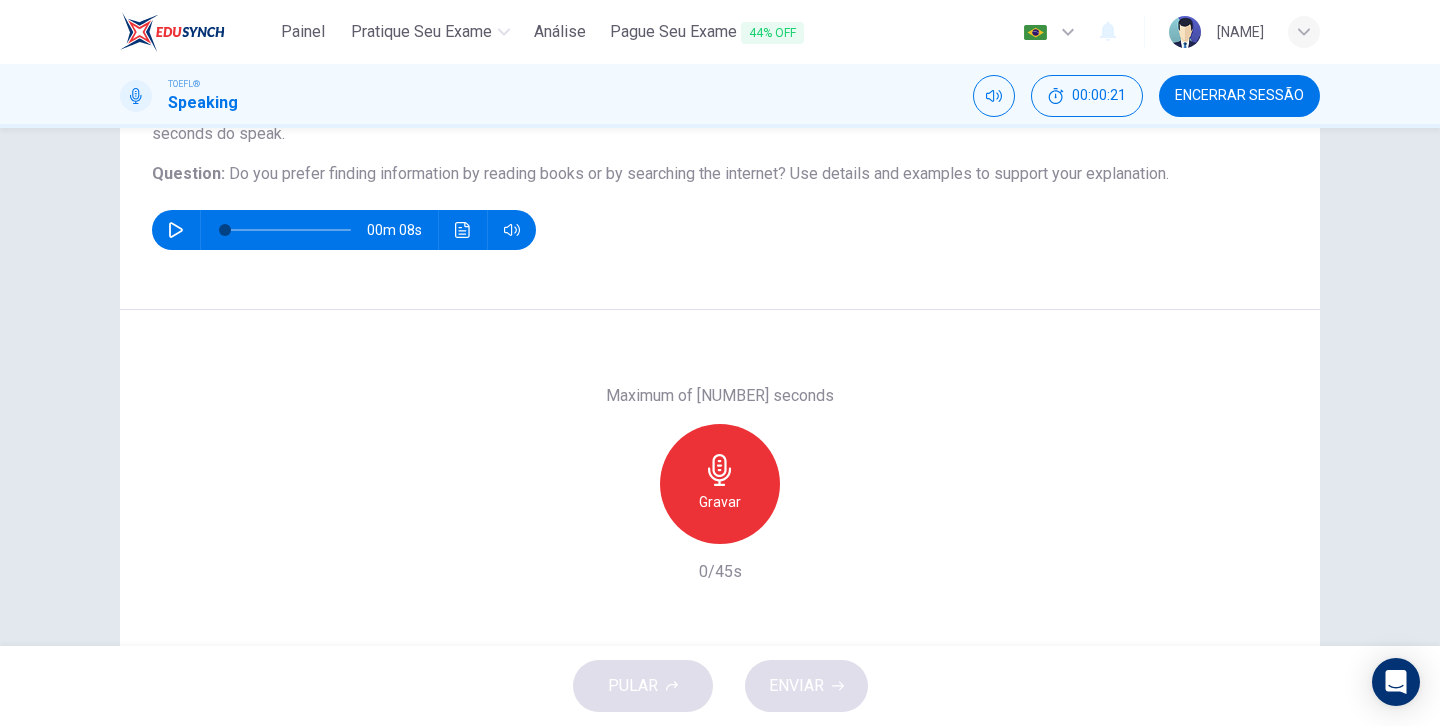scroll, scrollTop: 195, scrollLeft: 0, axis: vertical 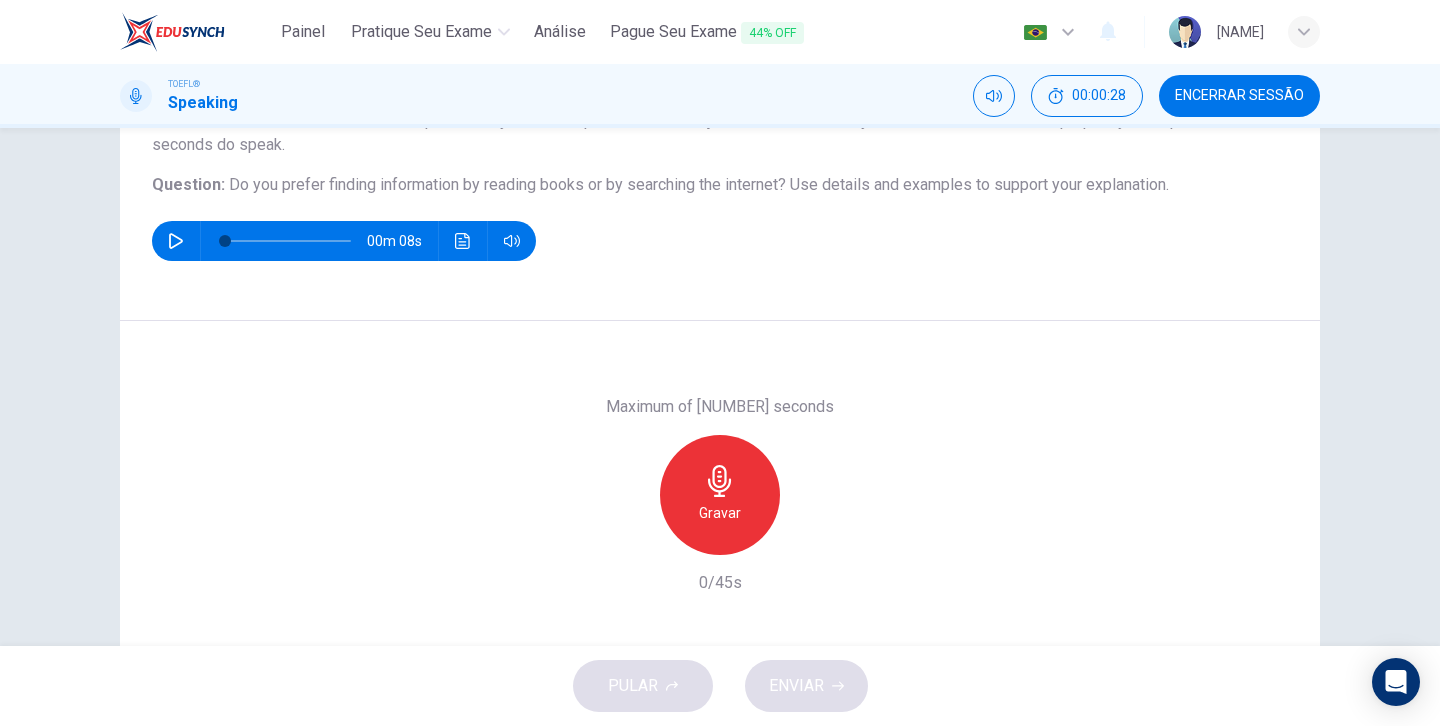 click at bounding box center (720, 481) 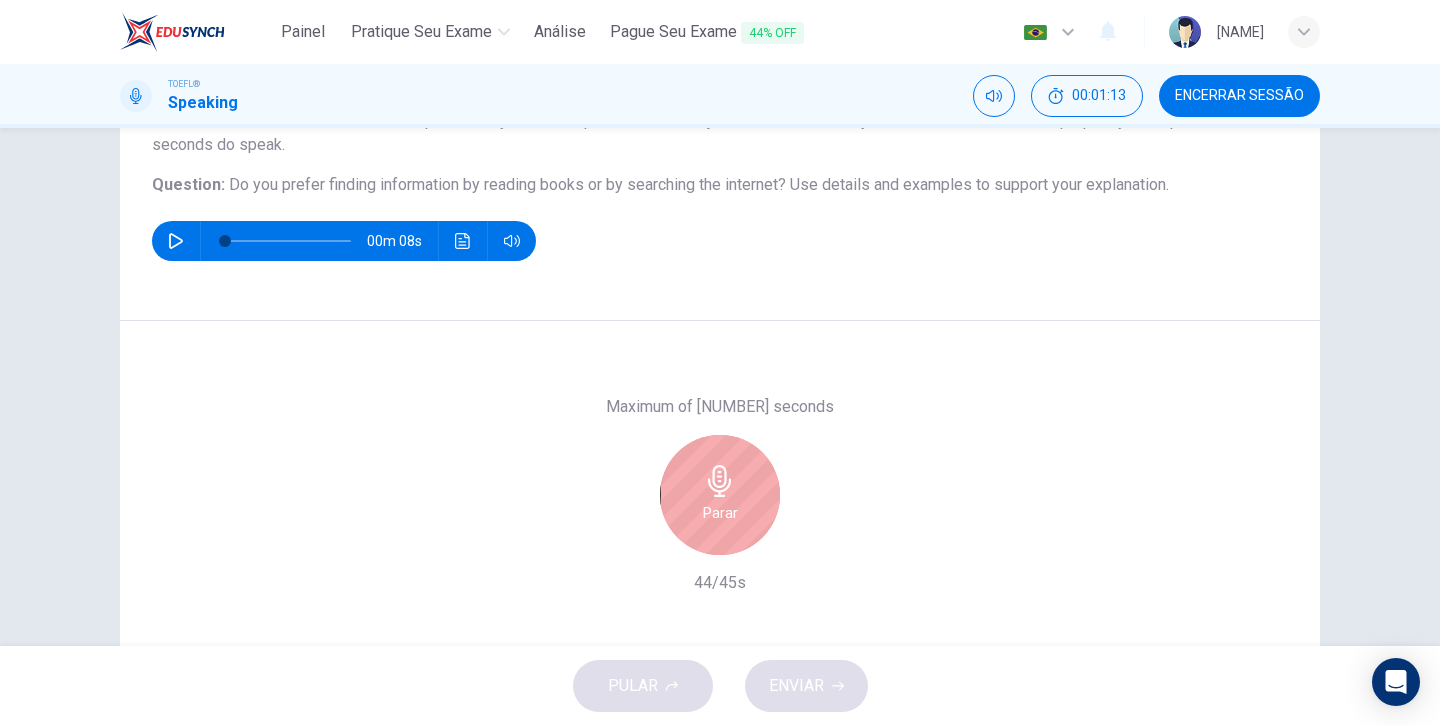 click at bounding box center (720, 481) 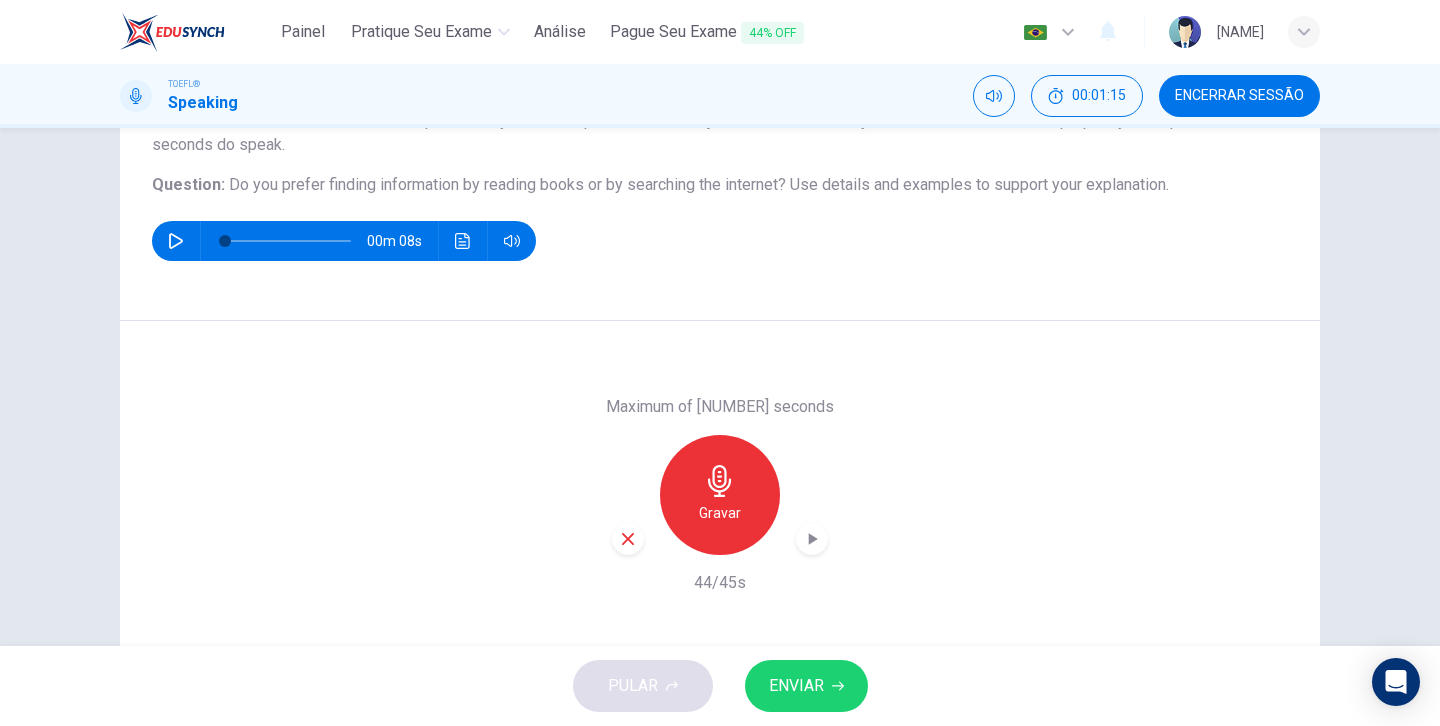 click at bounding box center [812, 539] 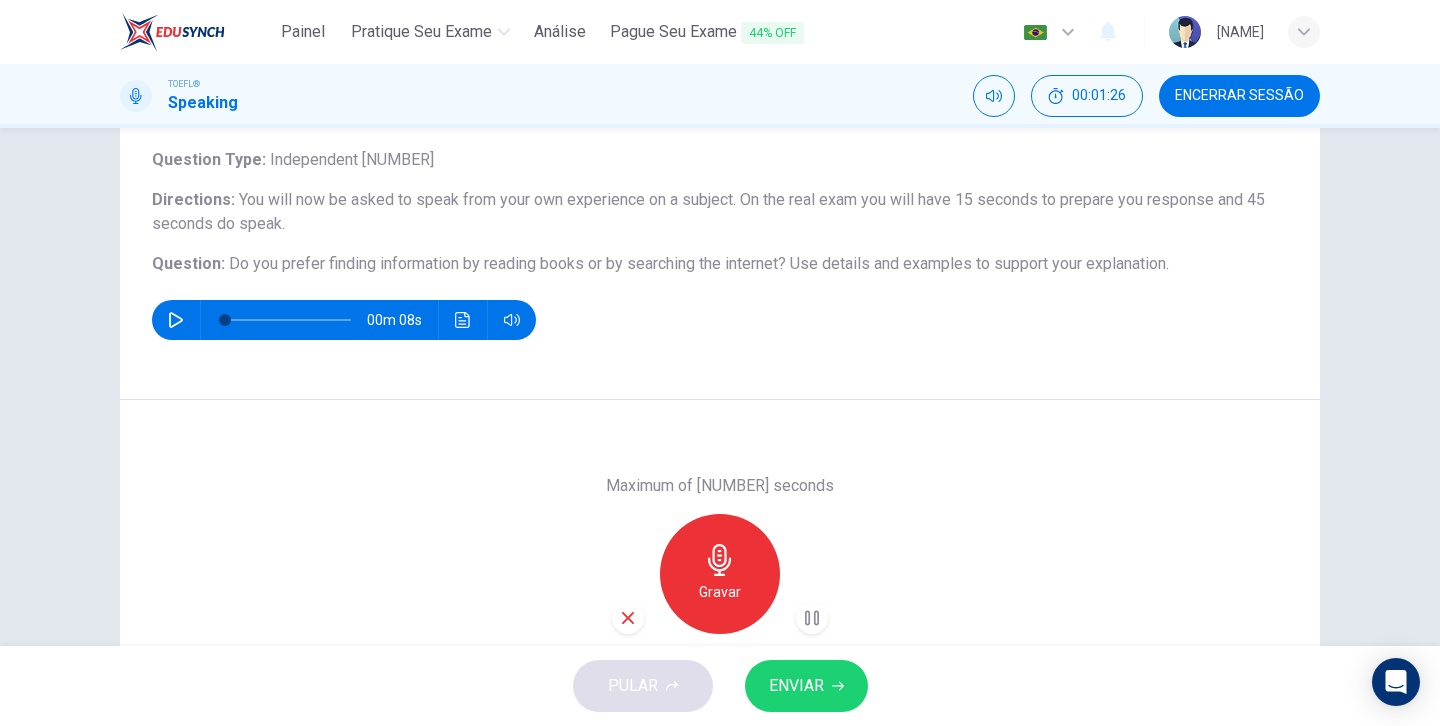 scroll, scrollTop: 165, scrollLeft: 0, axis: vertical 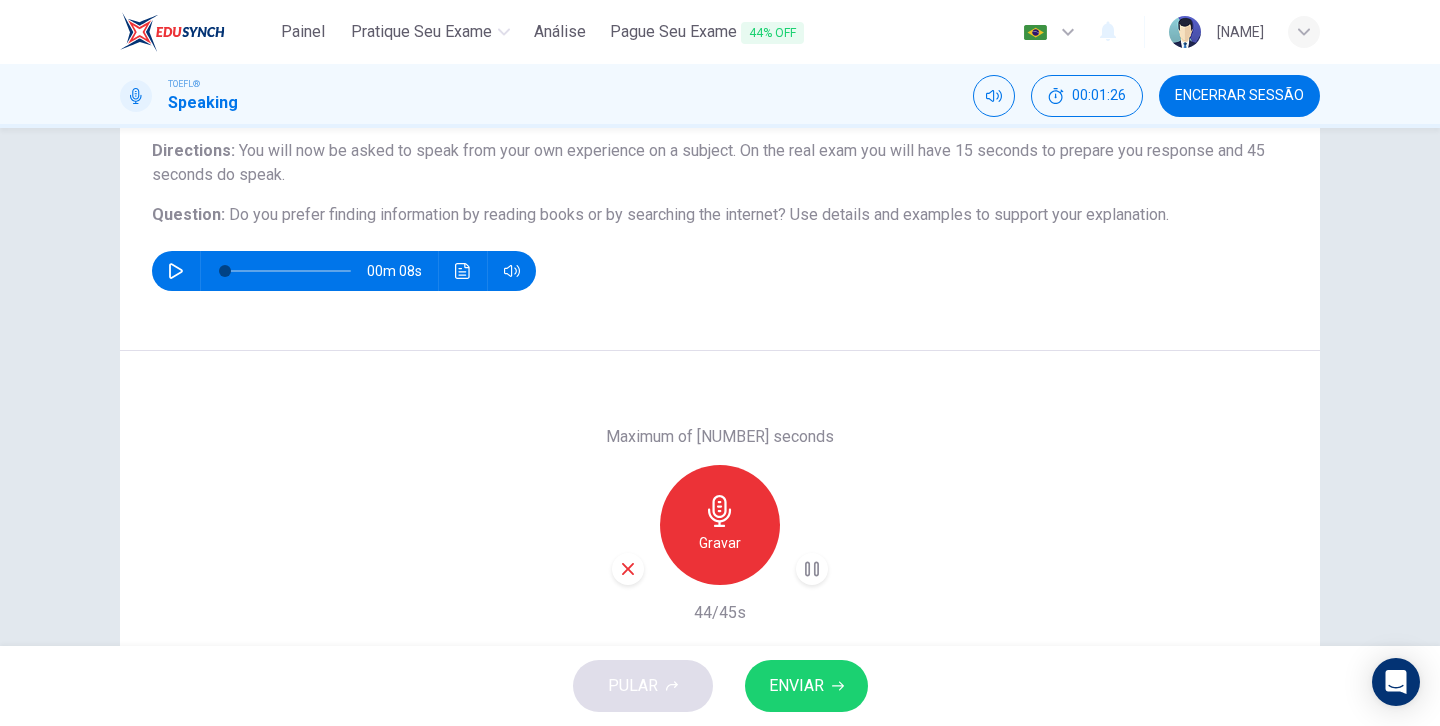 click on "ENVIAR" at bounding box center (796, 686) 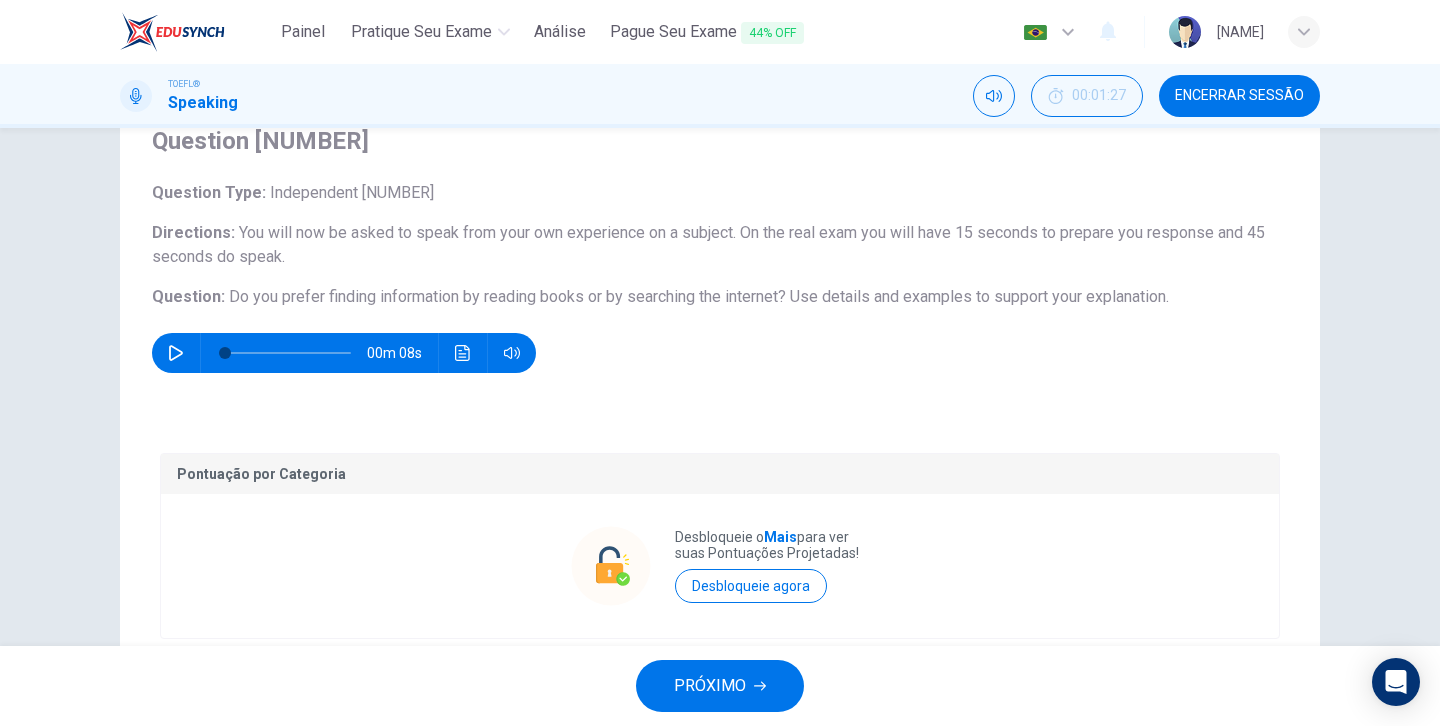 scroll, scrollTop: 318, scrollLeft: 0, axis: vertical 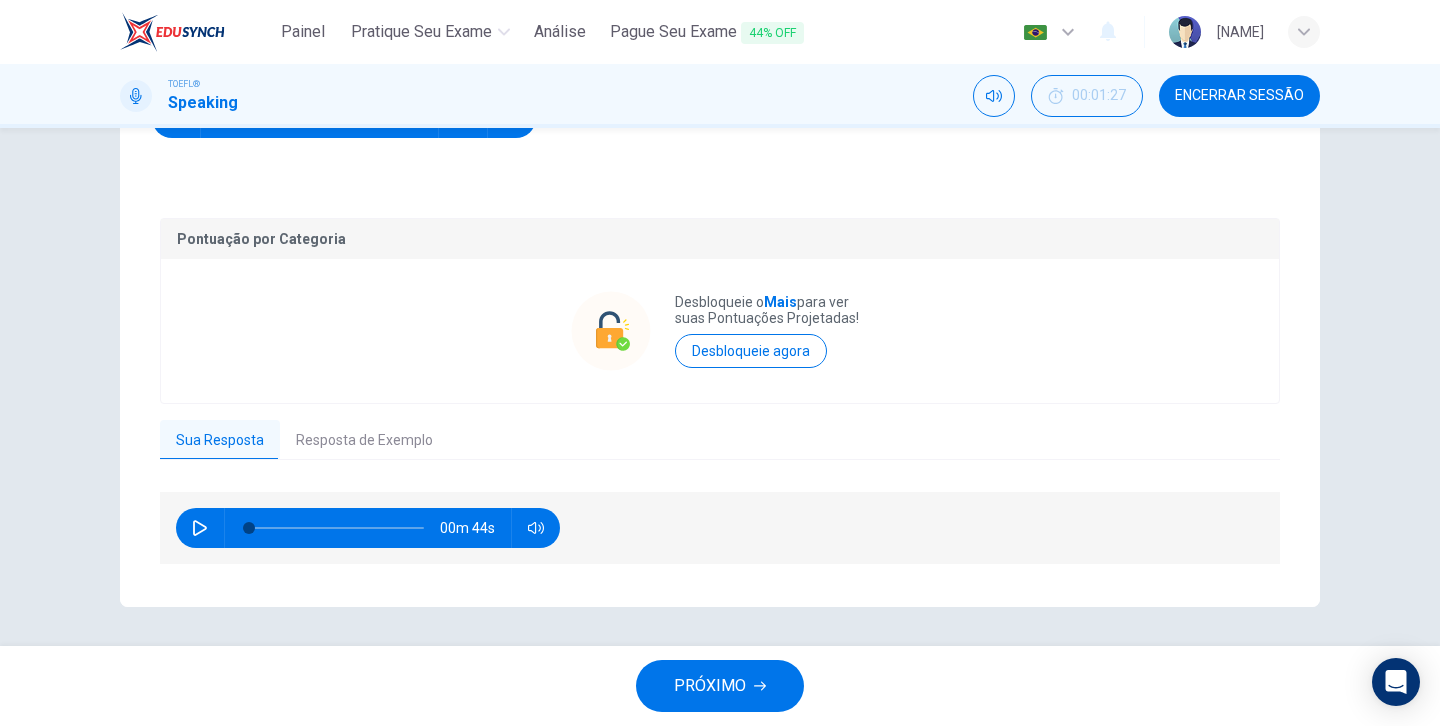 click on "Resposta de Exemplo" at bounding box center [364, 441] 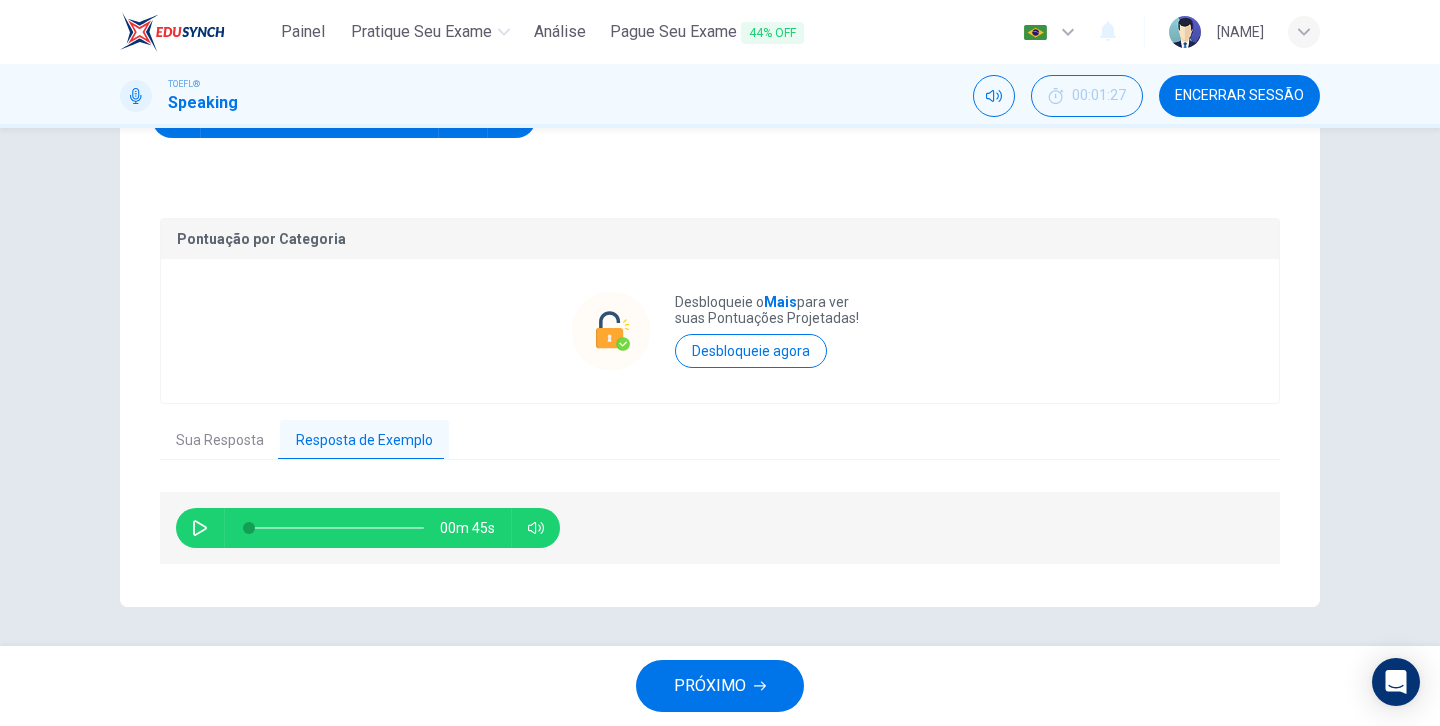 click at bounding box center [200, 528] 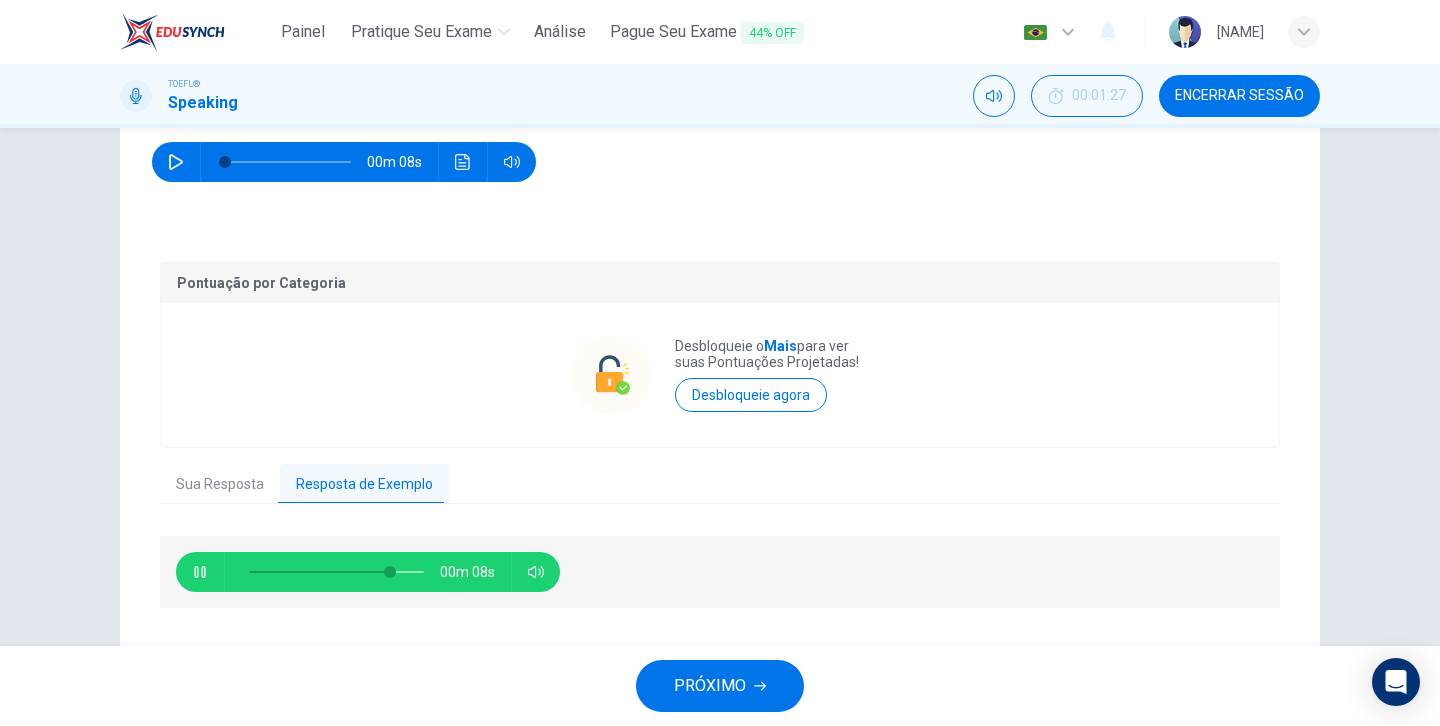 scroll, scrollTop: 318, scrollLeft: 0, axis: vertical 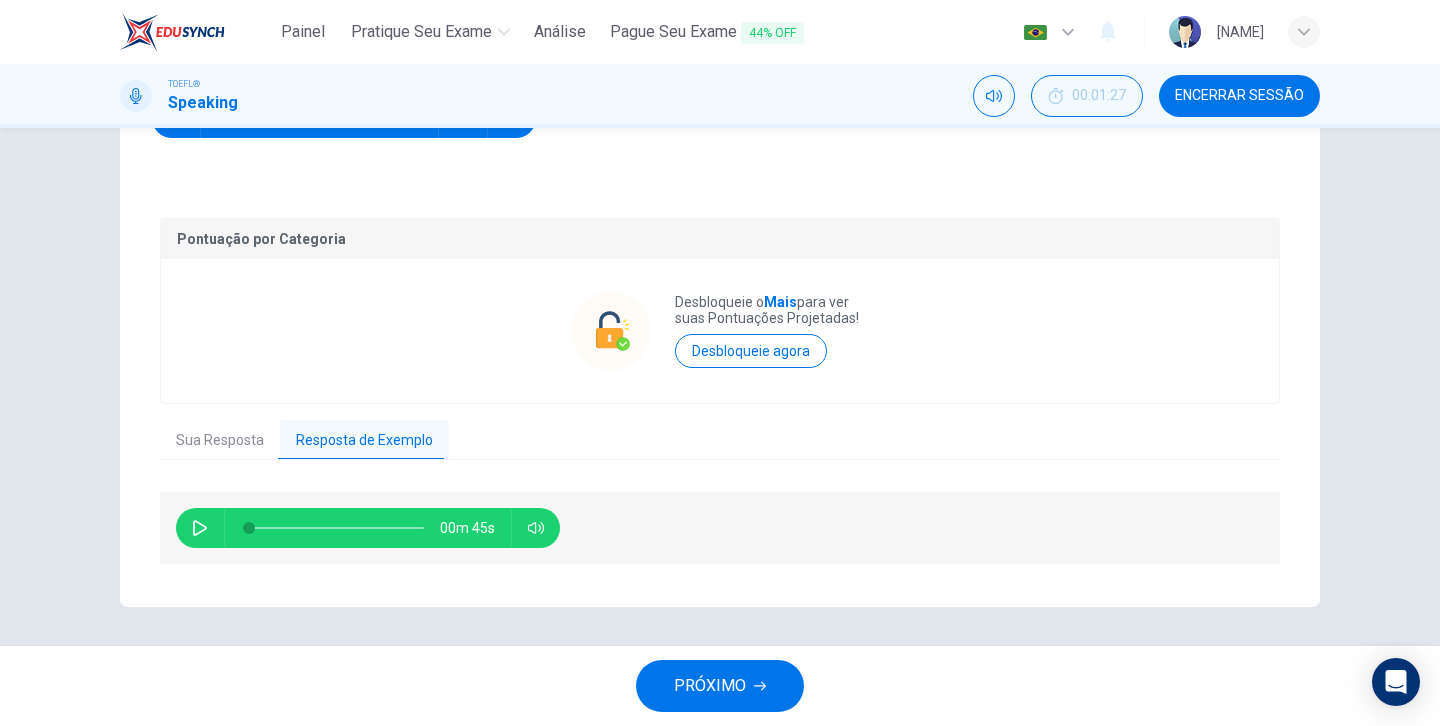 click on "PRÓXIMO" at bounding box center (710, 686) 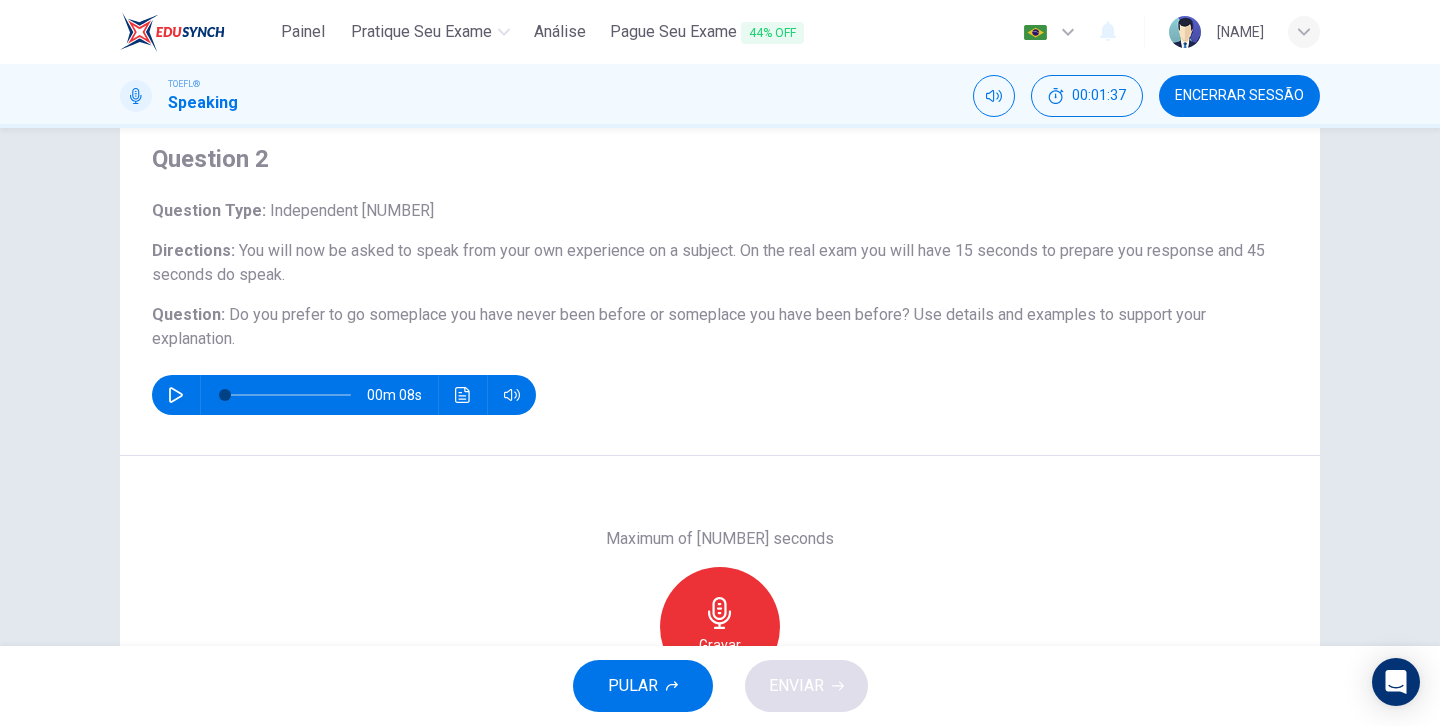 scroll, scrollTop: 71, scrollLeft: 0, axis: vertical 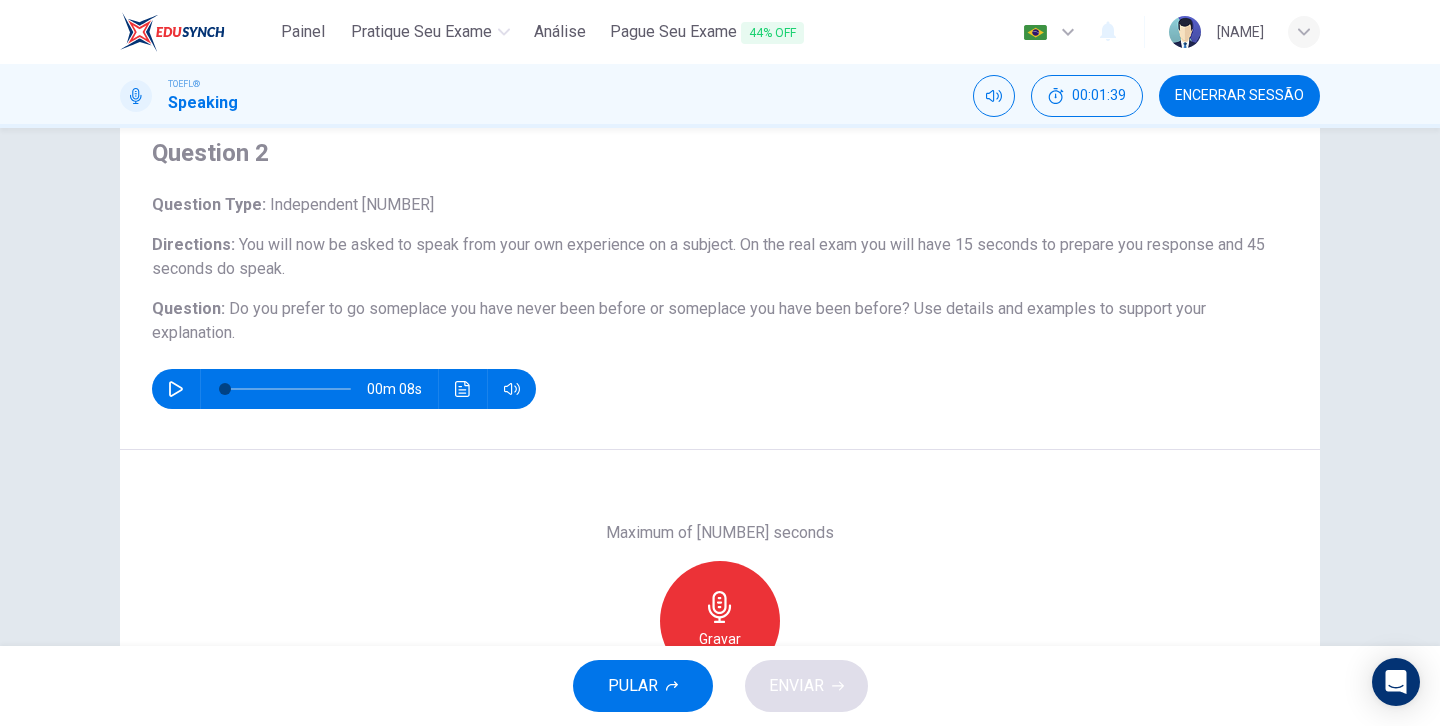 click at bounding box center [176, 389] 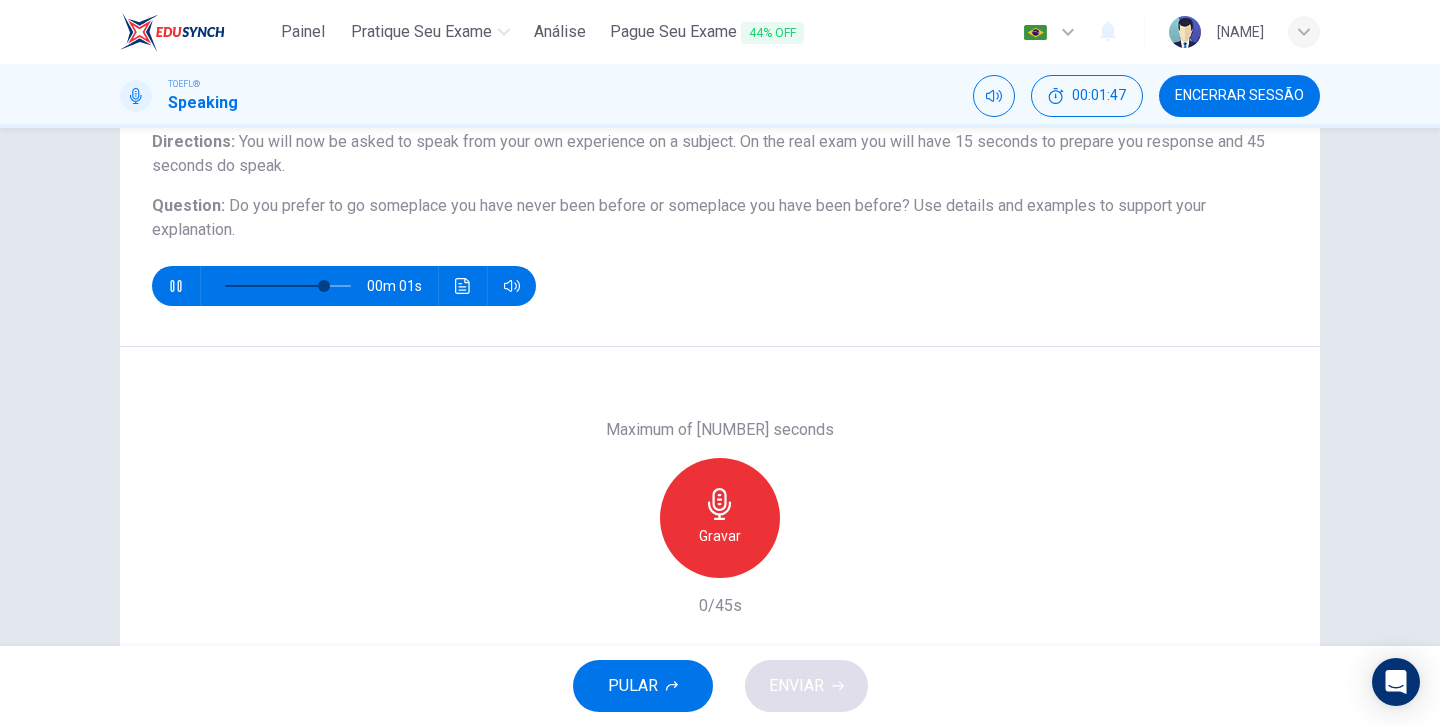 scroll, scrollTop: 169, scrollLeft: 0, axis: vertical 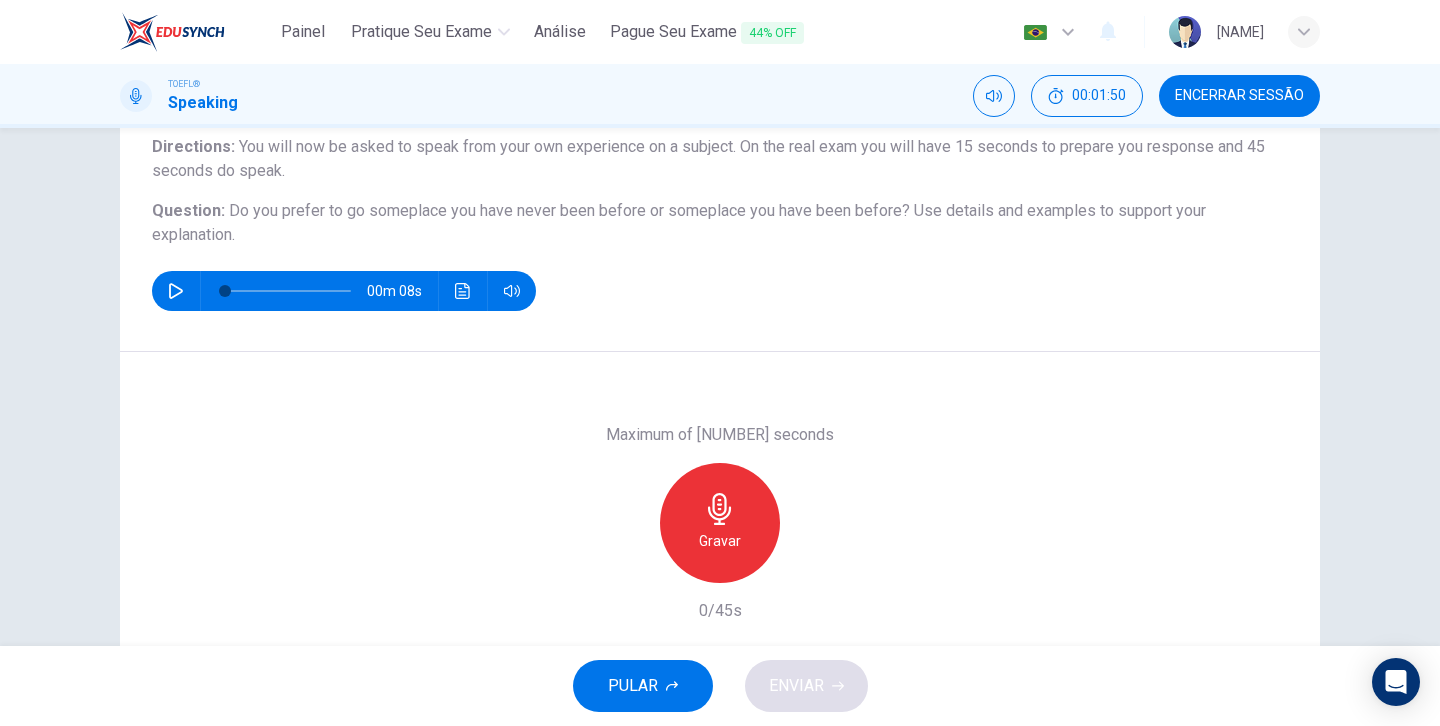 click on "Gravar" at bounding box center [720, 523] 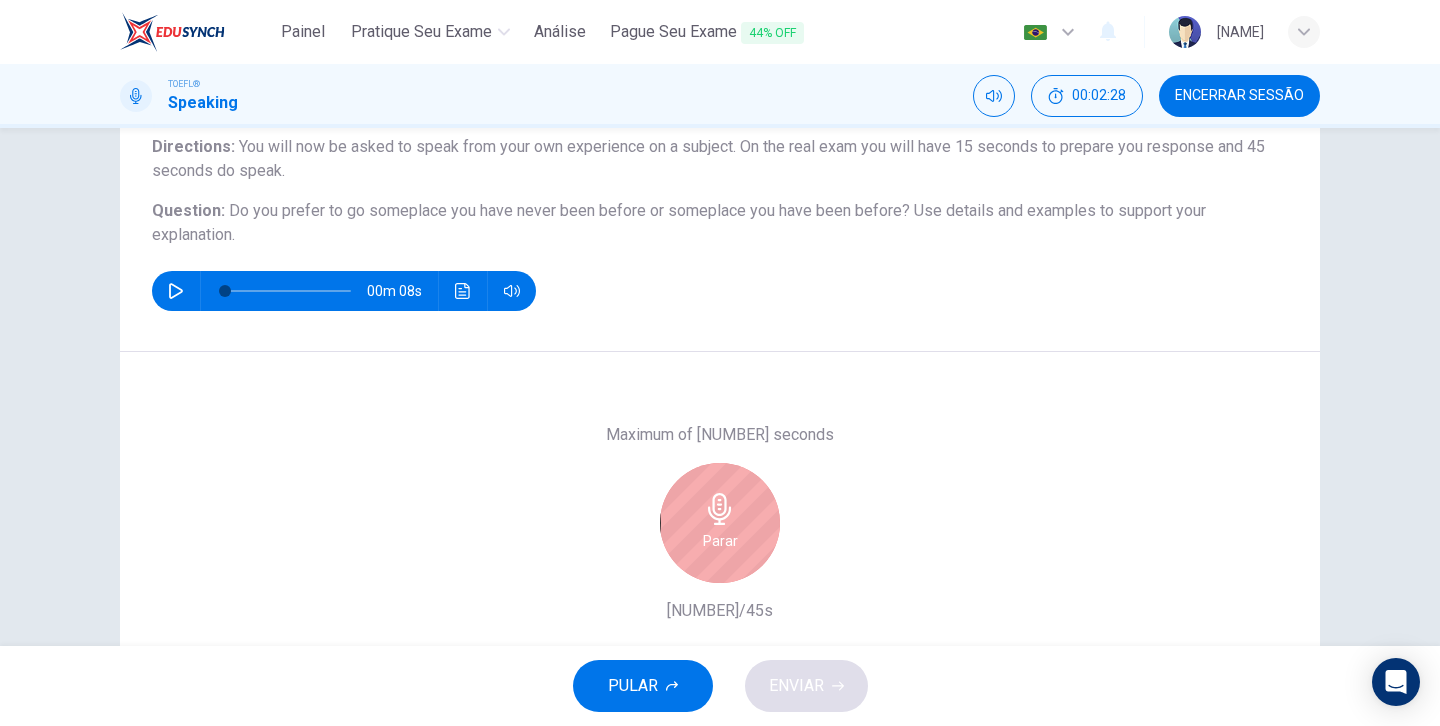 click on "Parar" at bounding box center [720, 523] 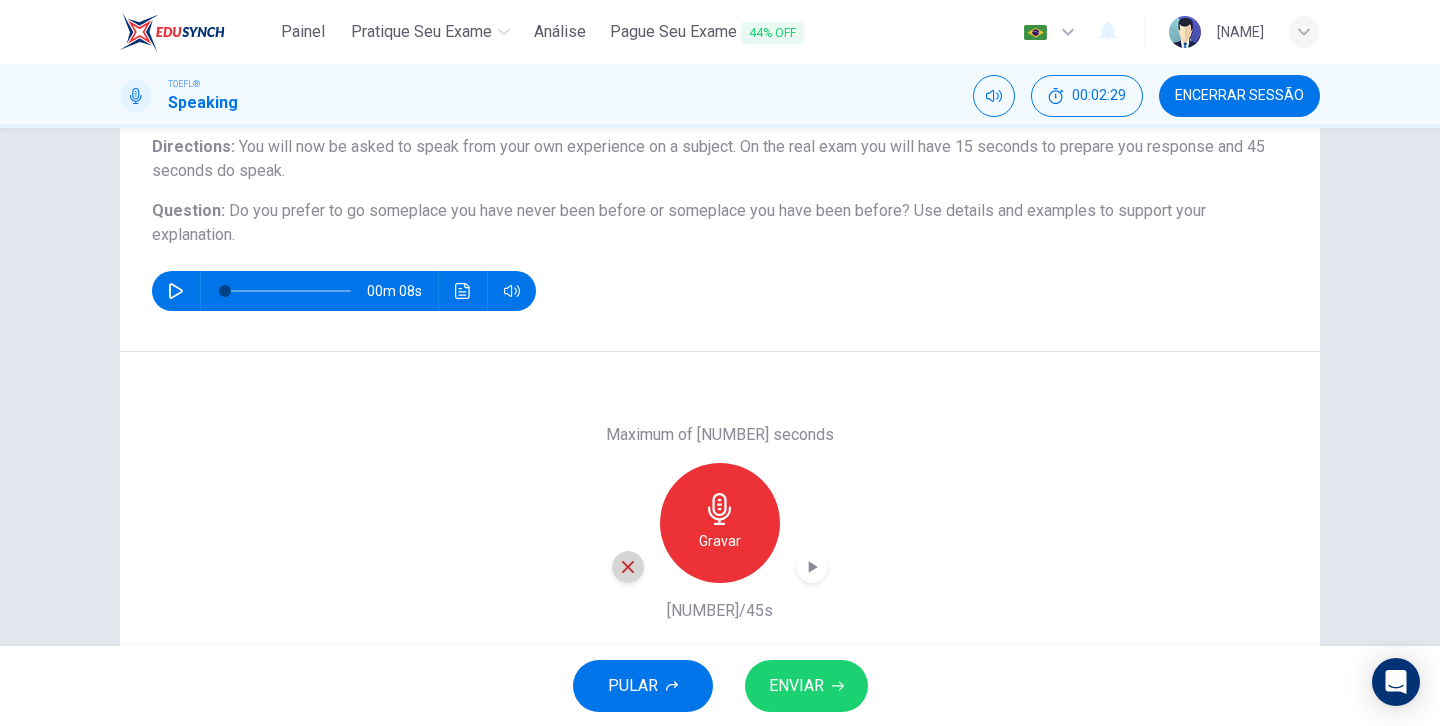 click at bounding box center [628, 567] 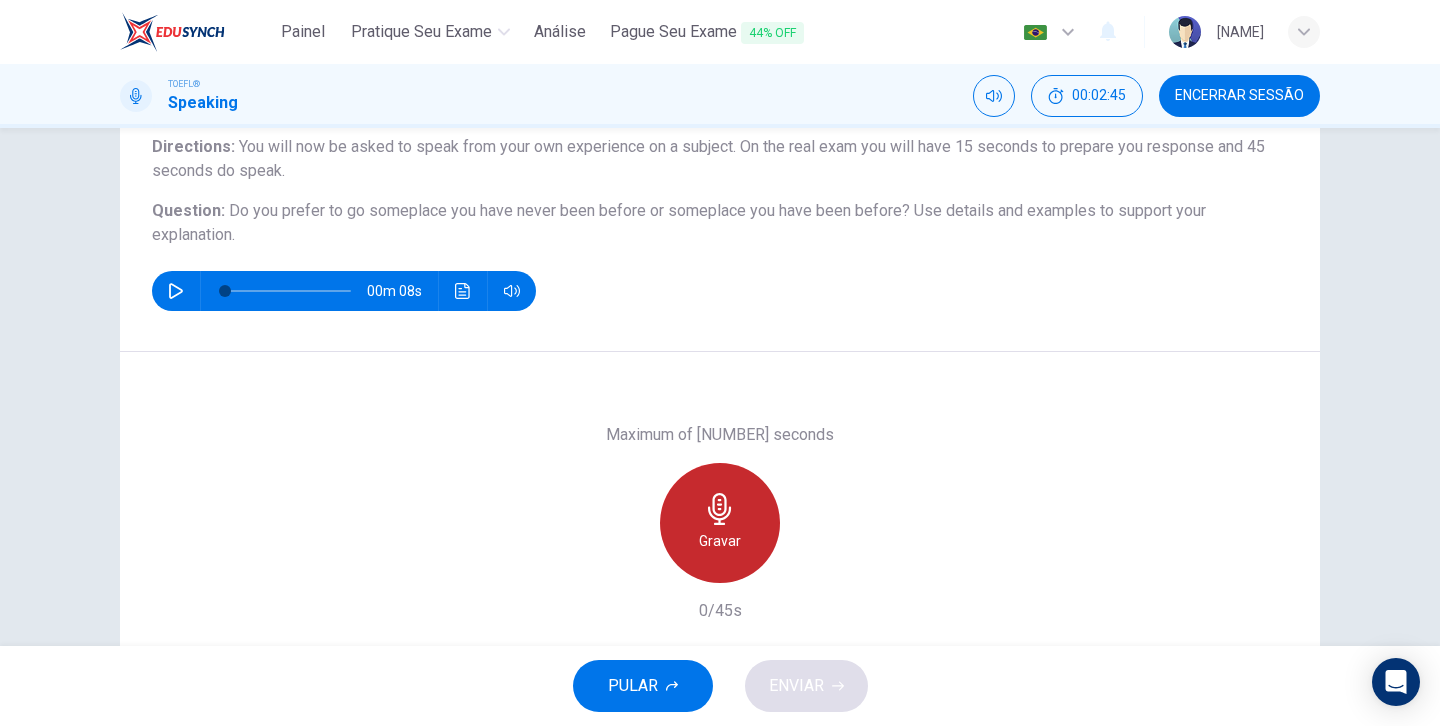 click at bounding box center [719, 509] 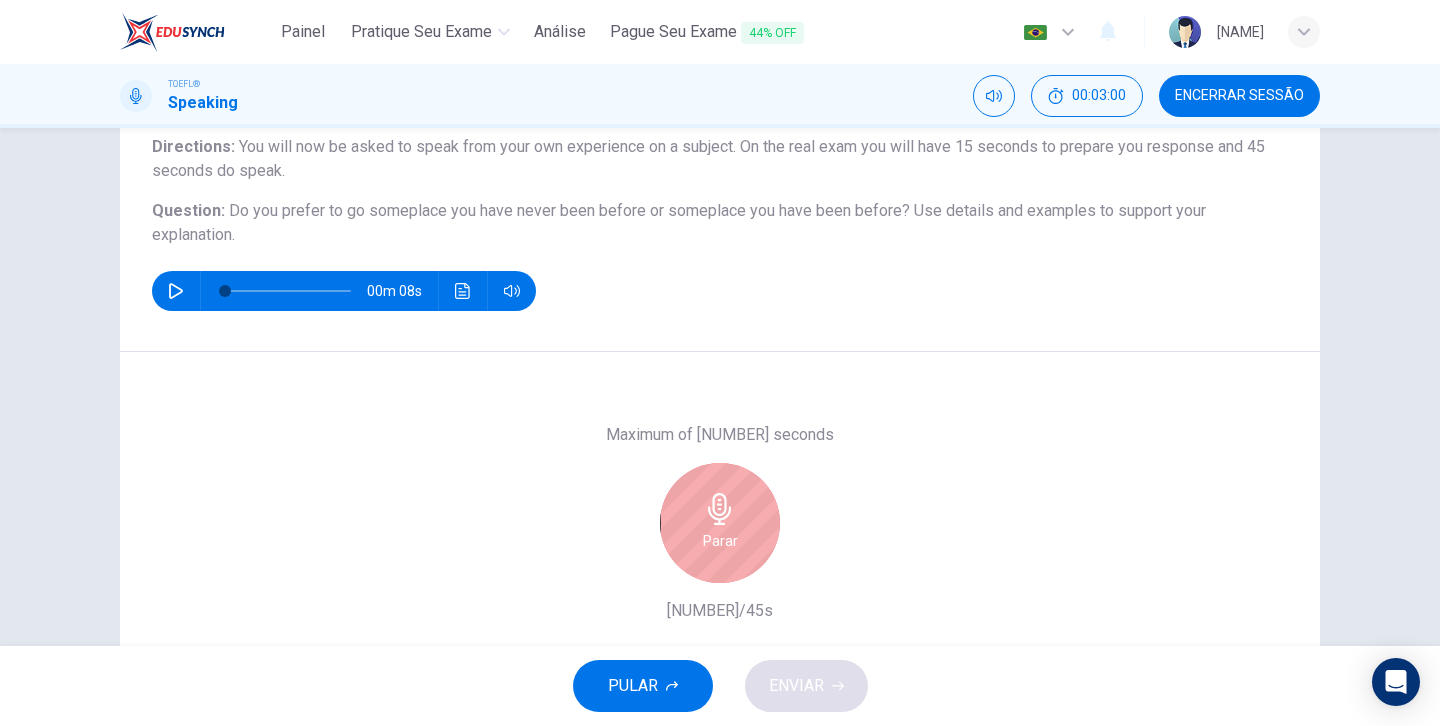 click at bounding box center (719, 509) 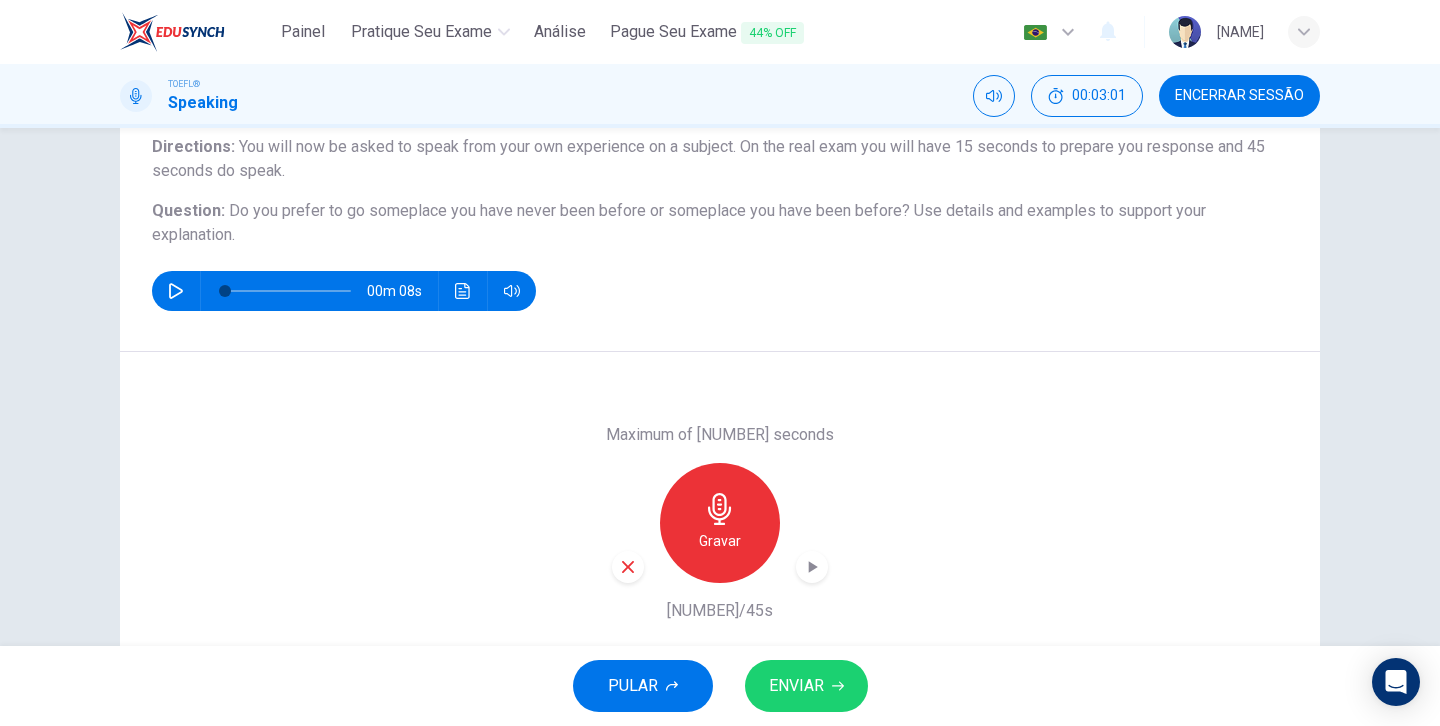 click on "Gravar" at bounding box center [720, 523] 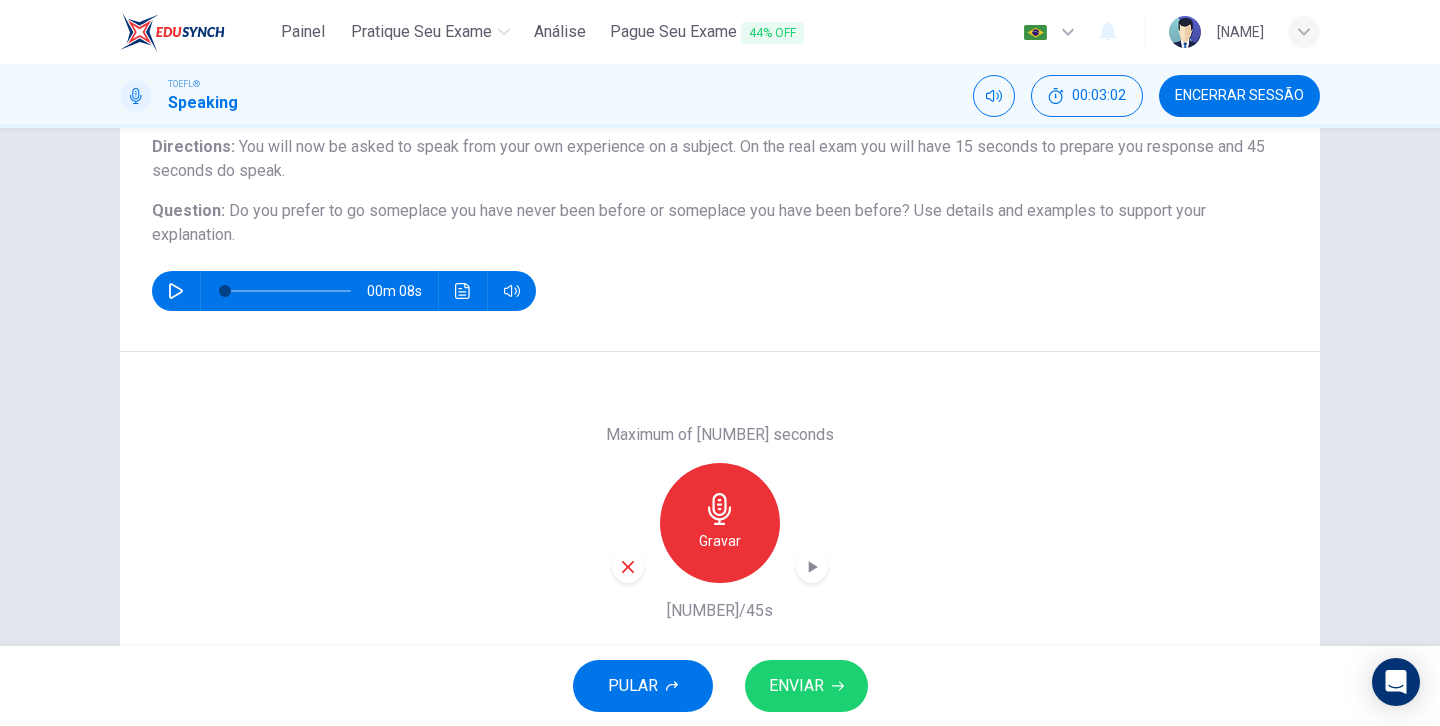 click at bounding box center (628, 567) 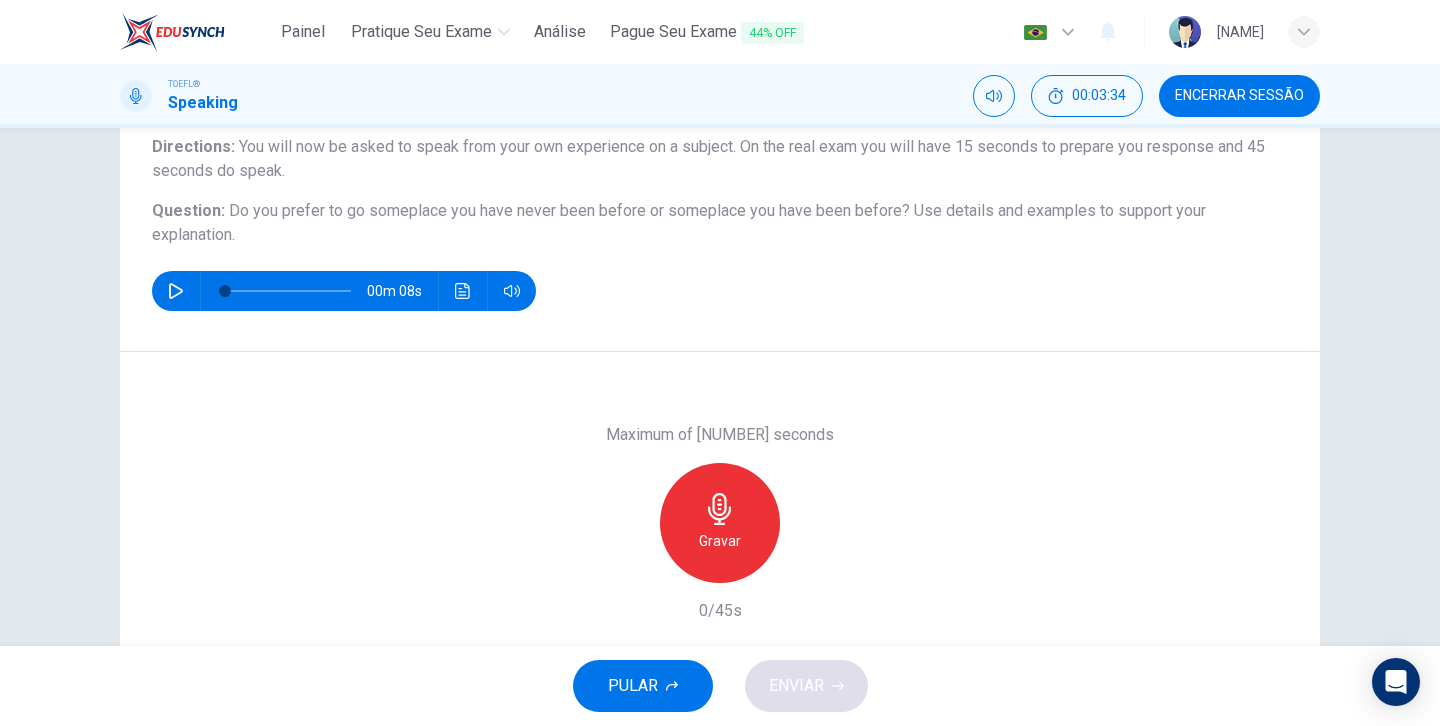 click on "PULAR" at bounding box center (643, 686) 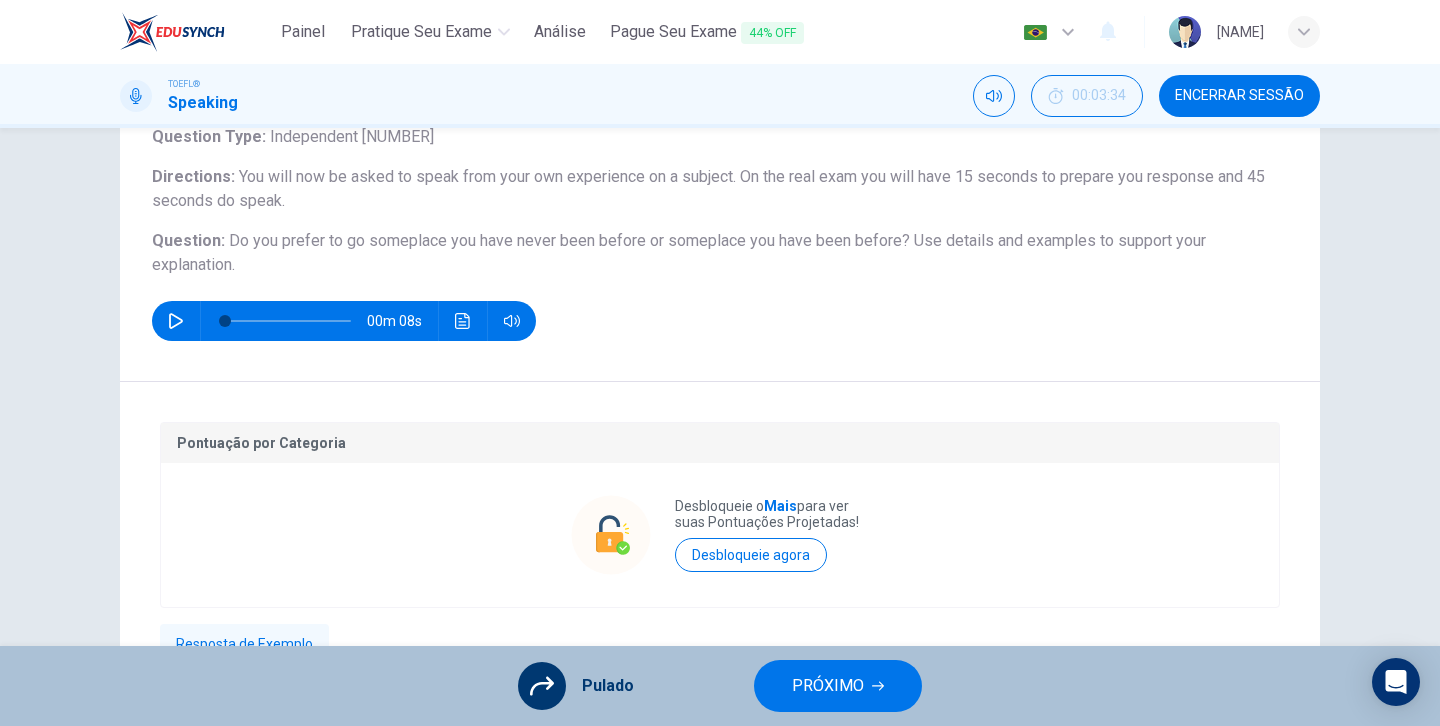 scroll, scrollTop: 343, scrollLeft: 0, axis: vertical 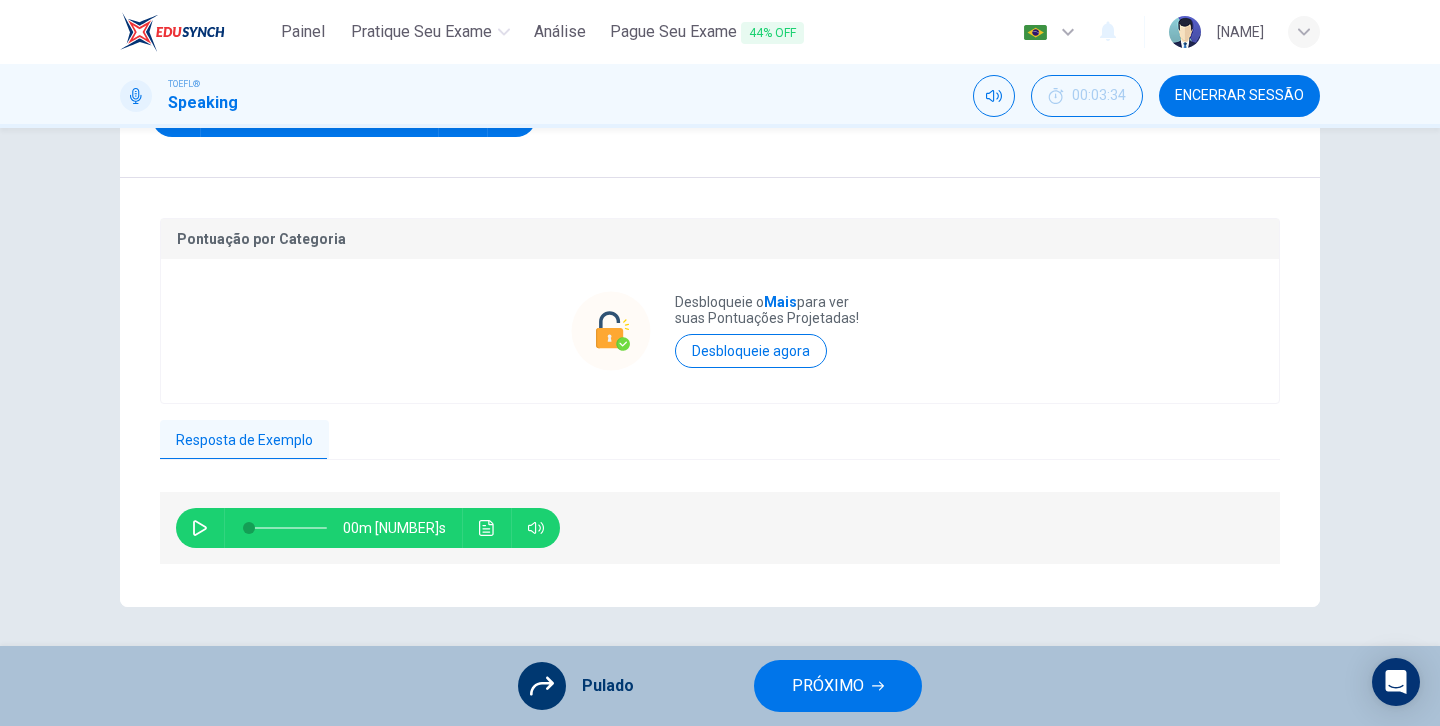 click on "Resposta de Exemplo" at bounding box center [244, 441] 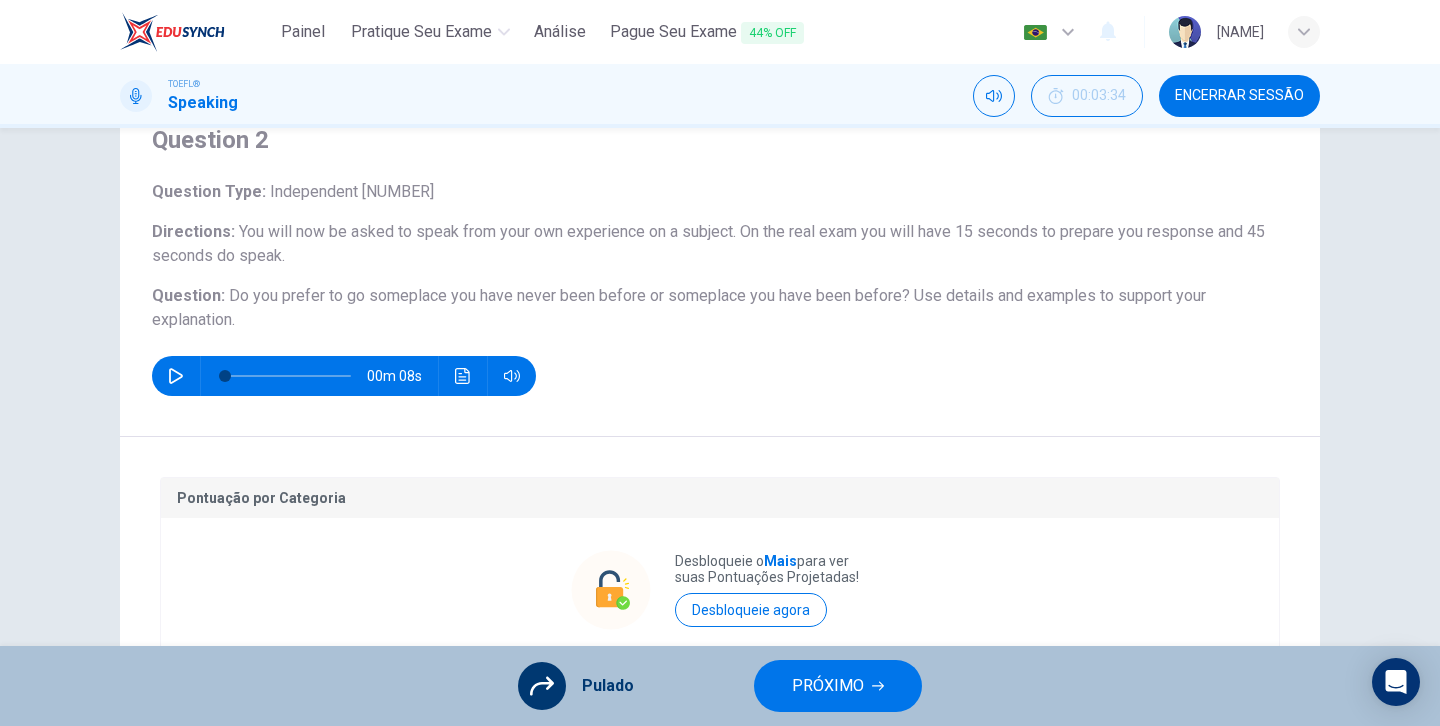 scroll, scrollTop: 0, scrollLeft: 0, axis: both 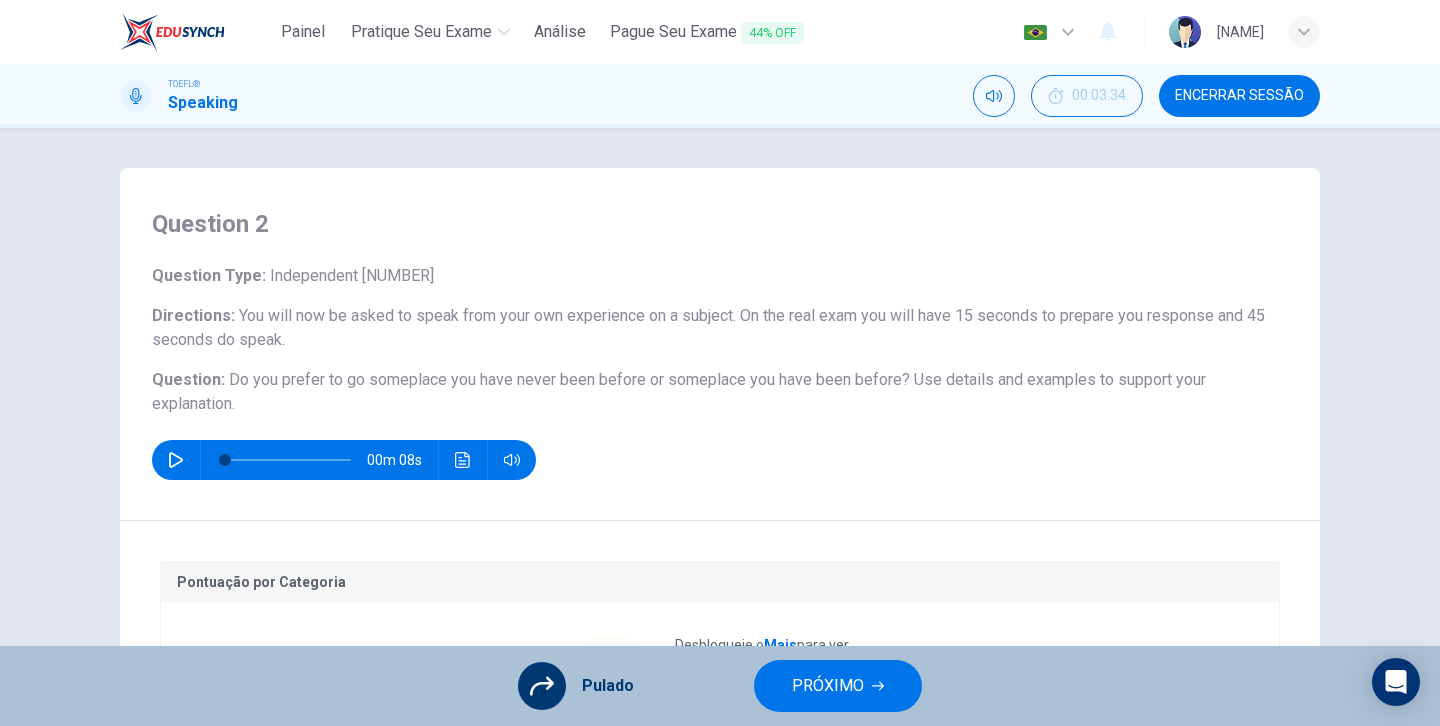 click on "PRÓXIMO" at bounding box center (828, 686) 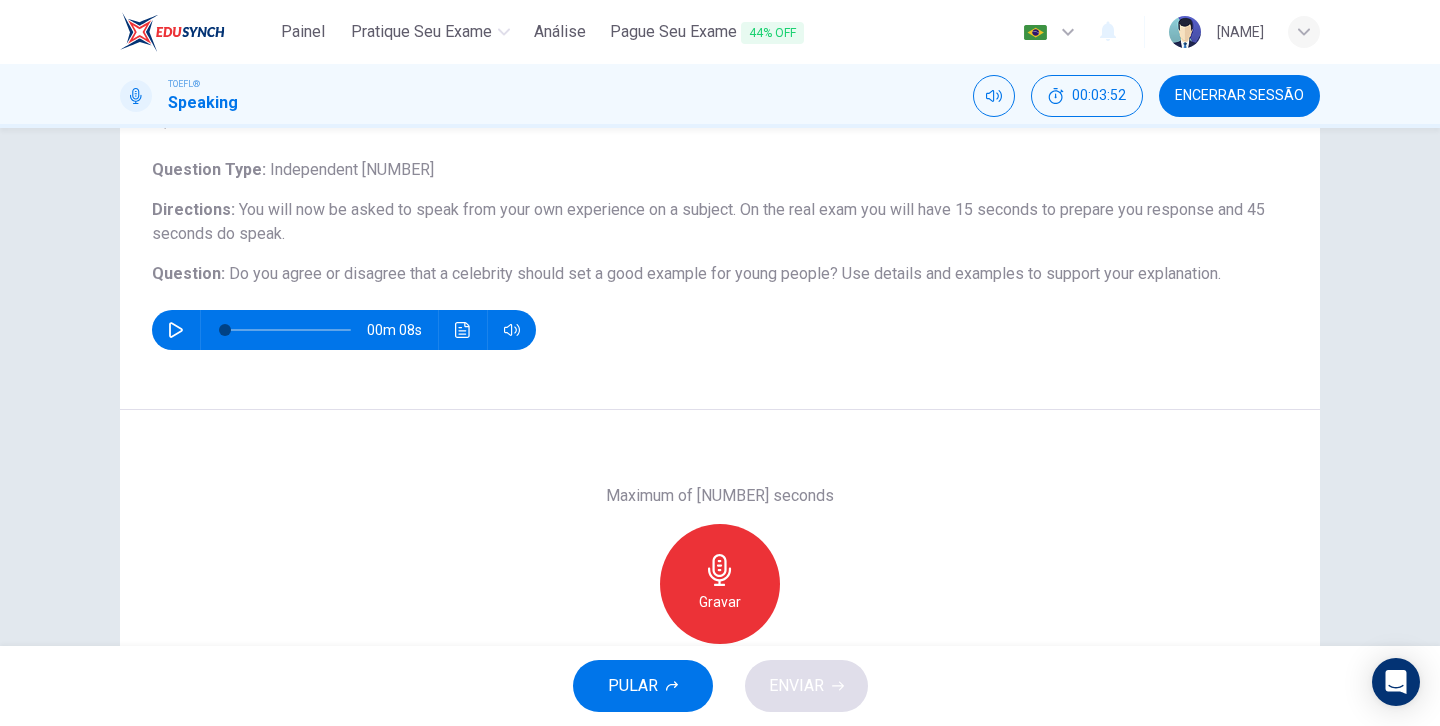 scroll, scrollTop: 108, scrollLeft: 0, axis: vertical 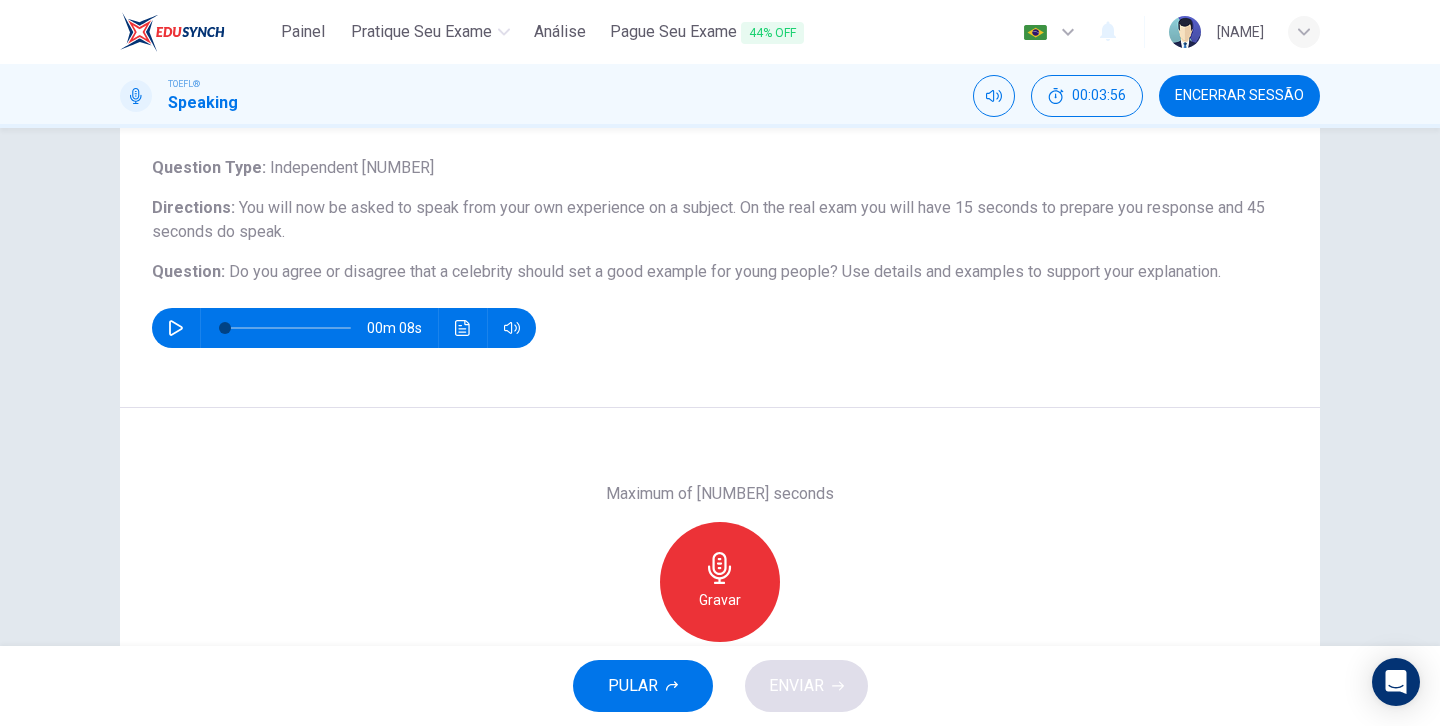 click on "Gravar" at bounding box center (720, 600) 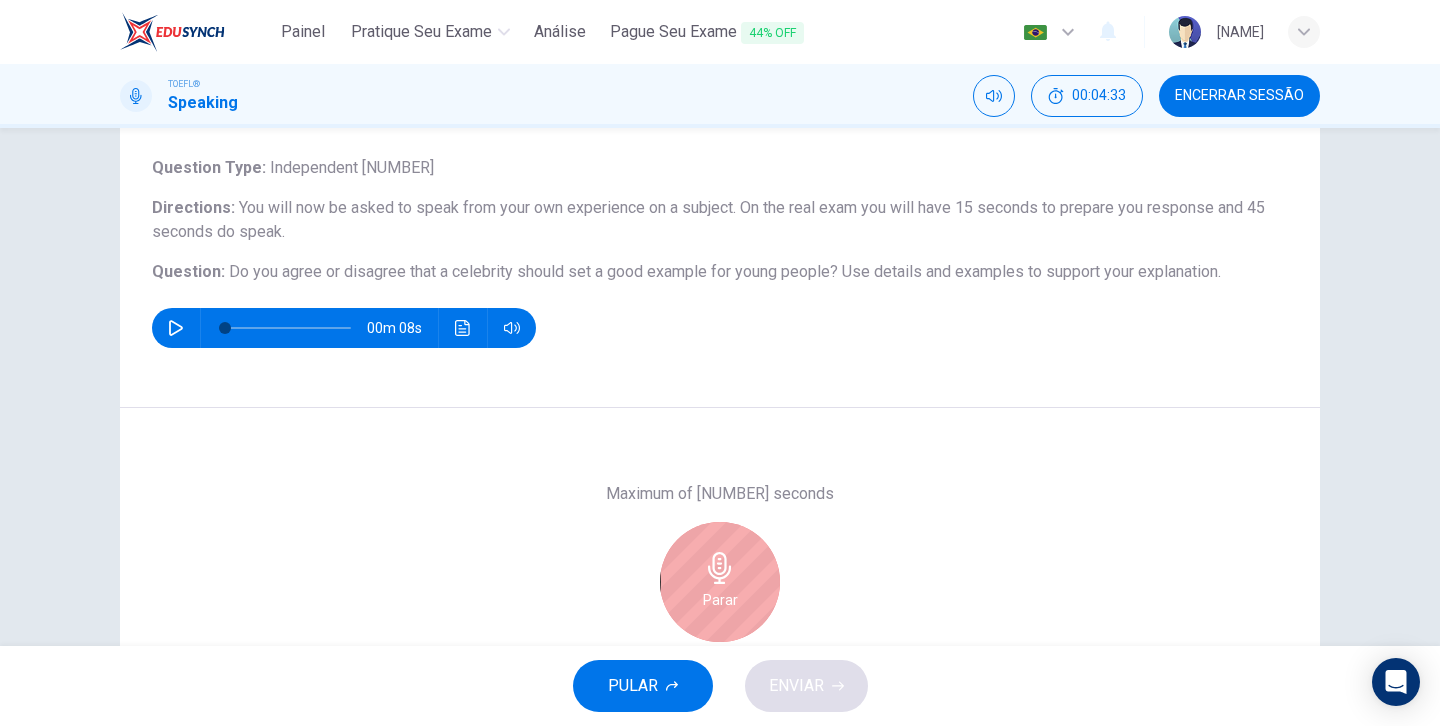 scroll, scrollTop: 223, scrollLeft: 0, axis: vertical 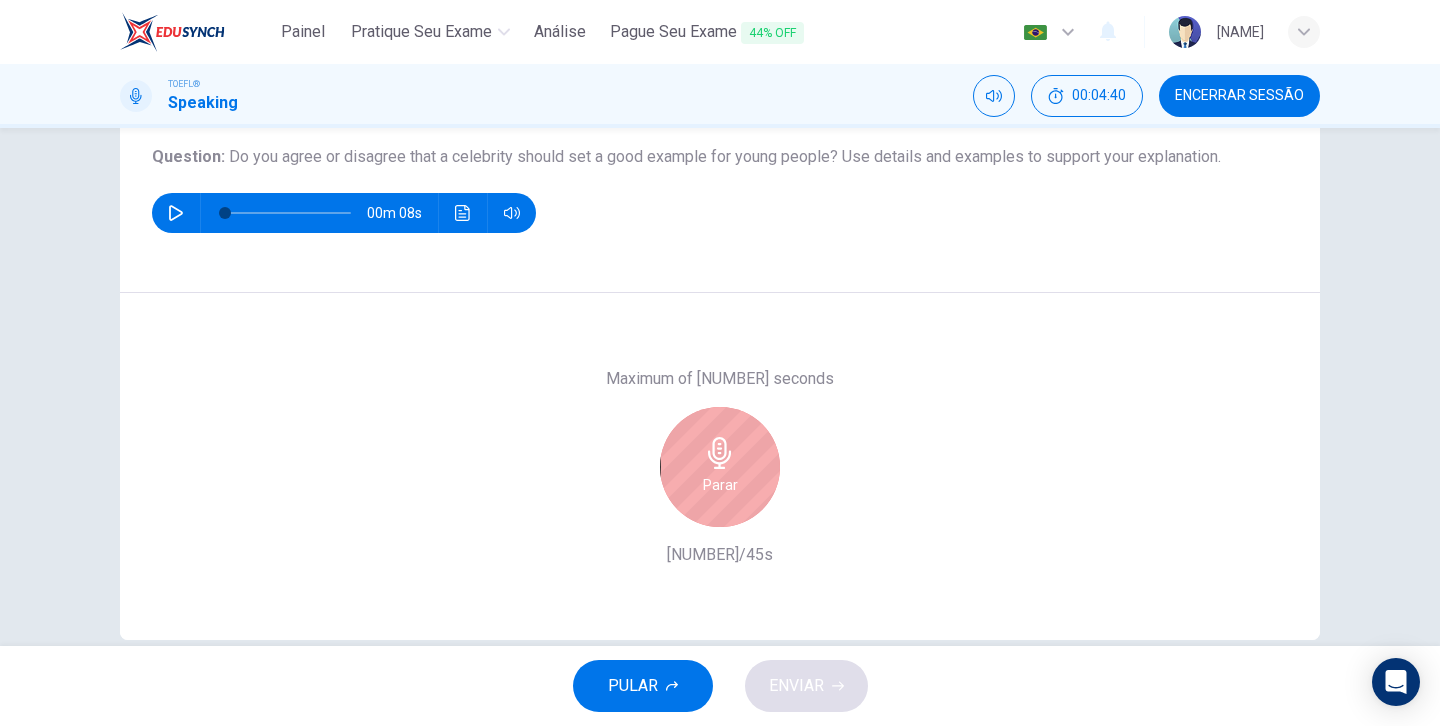 click on "Parar" at bounding box center (720, 467) 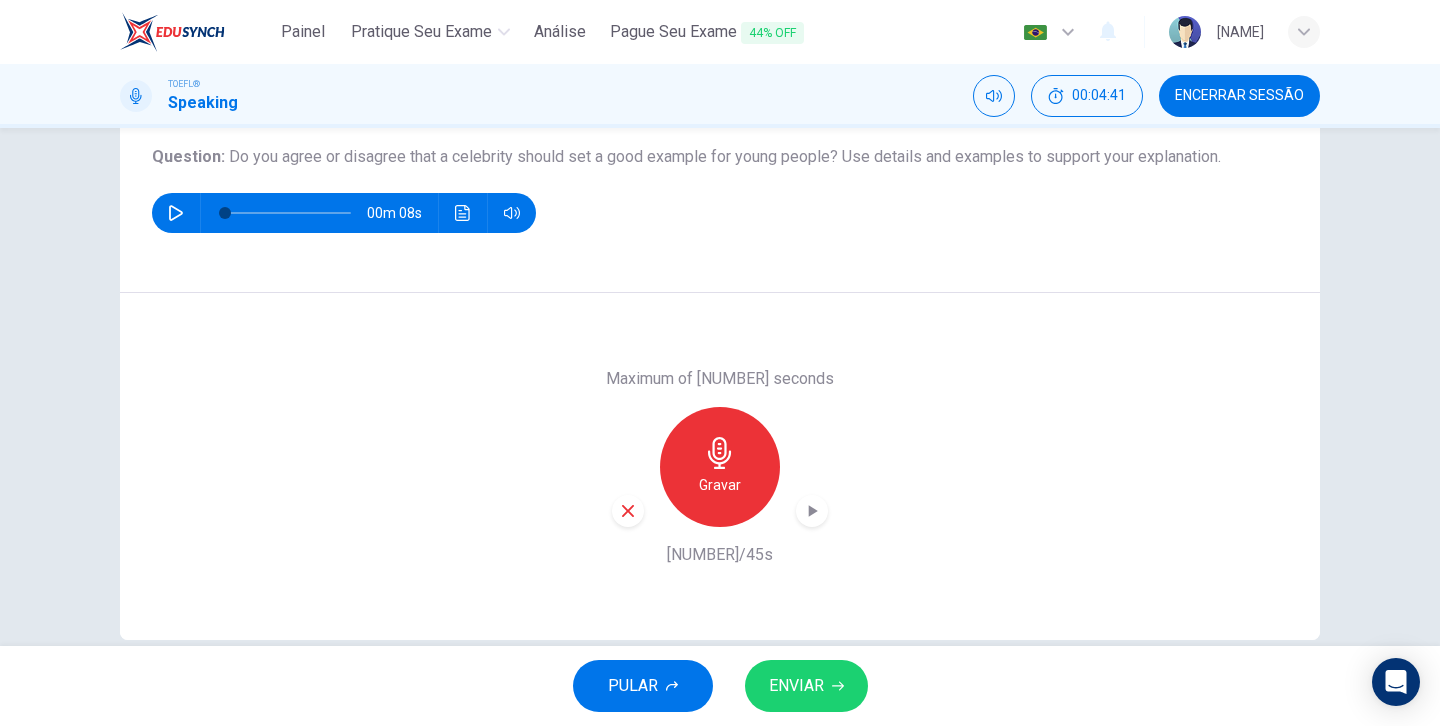 click at bounding box center (813, 511) 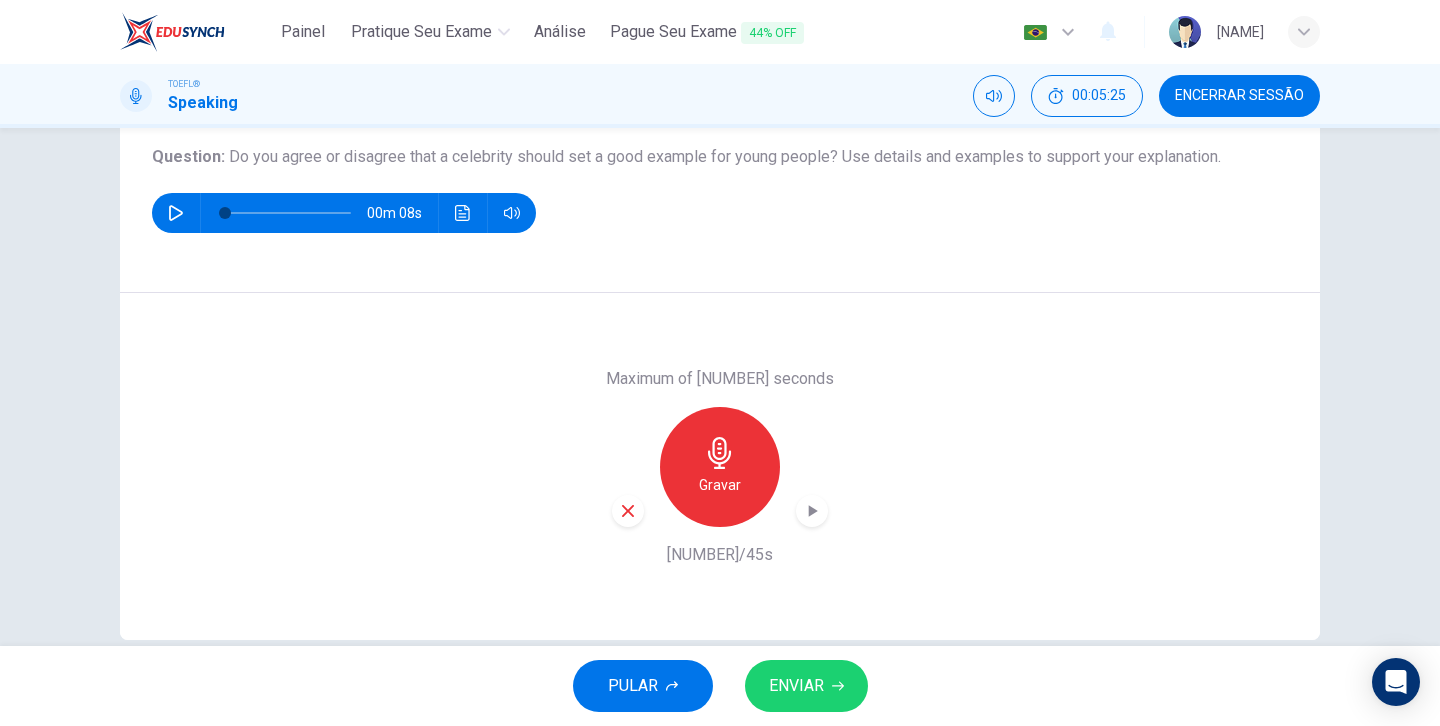 click on "ENVIAR" at bounding box center (796, 686) 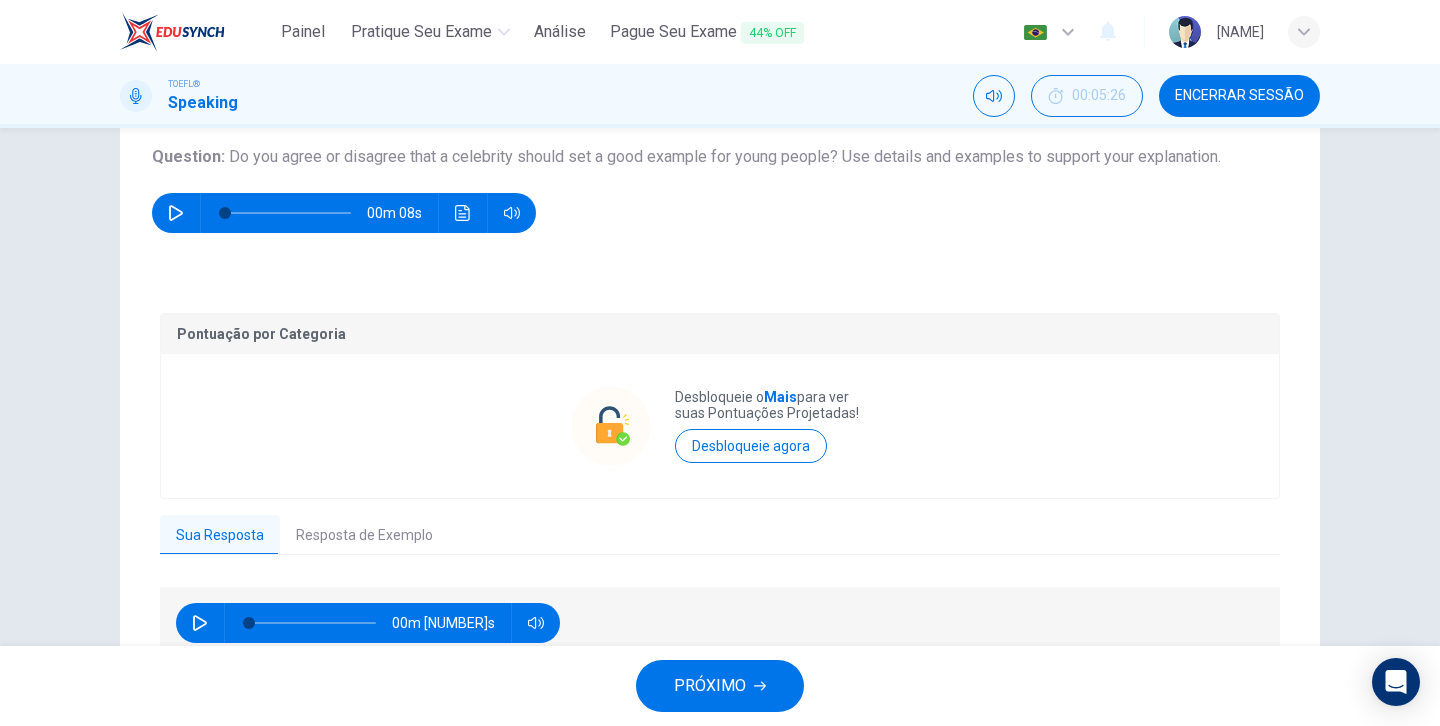 click on "Resposta de Exemplo" at bounding box center (364, 536) 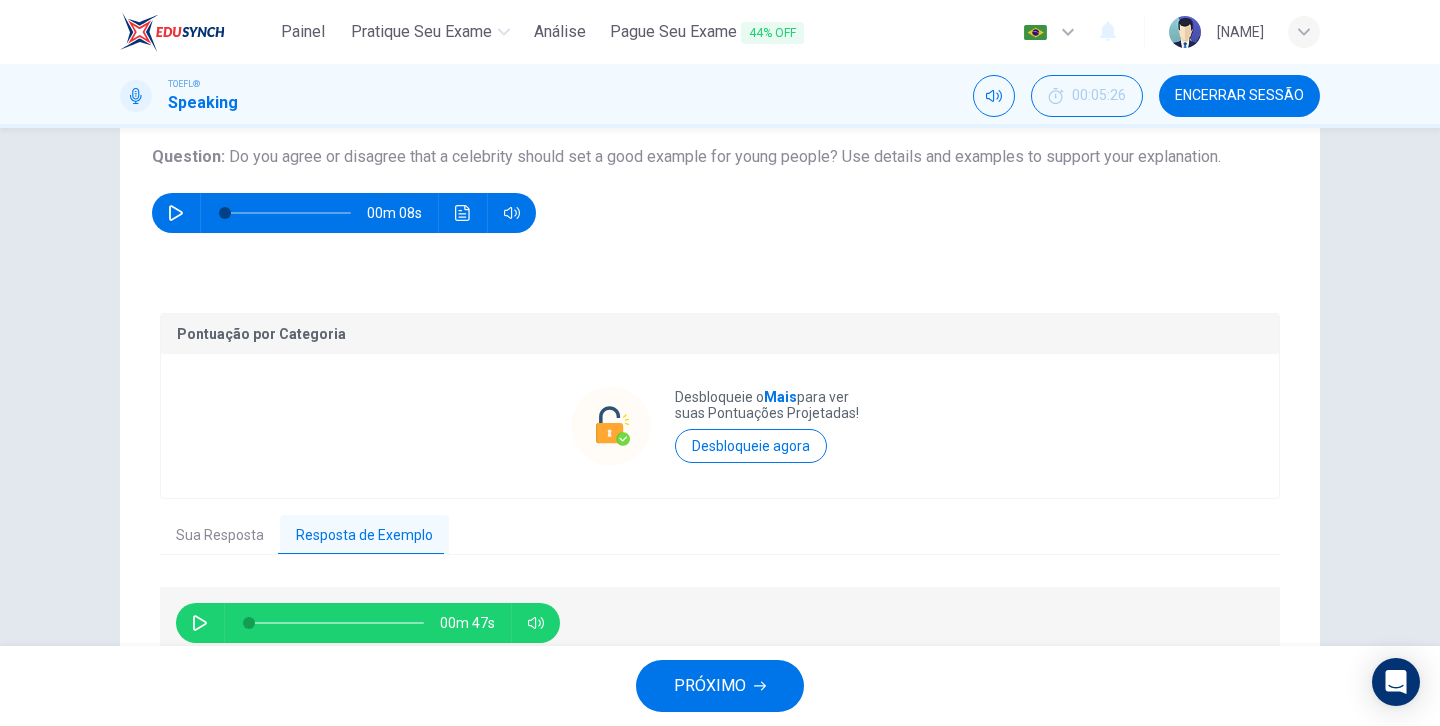 click at bounding box center [200, 623] 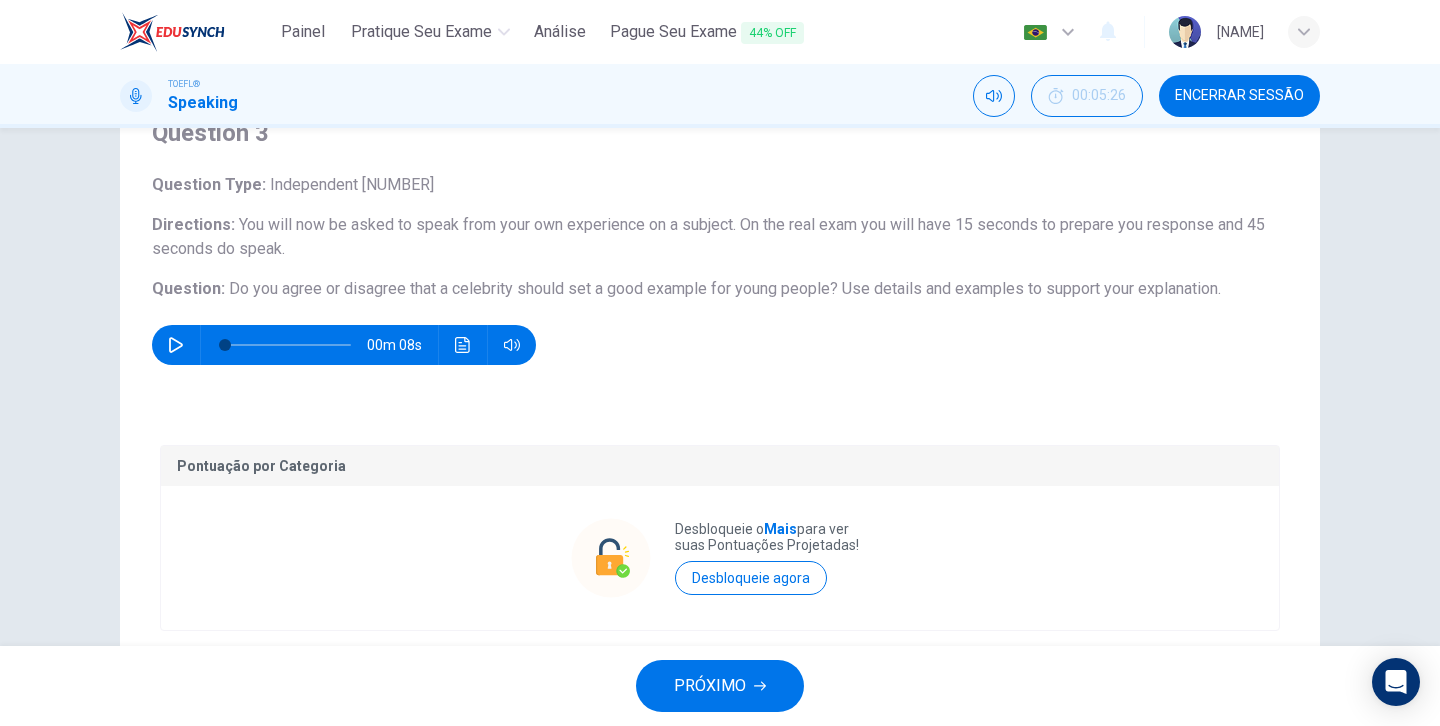 scroll, scrollTop: 0, scrollLeft: 0, axis: both 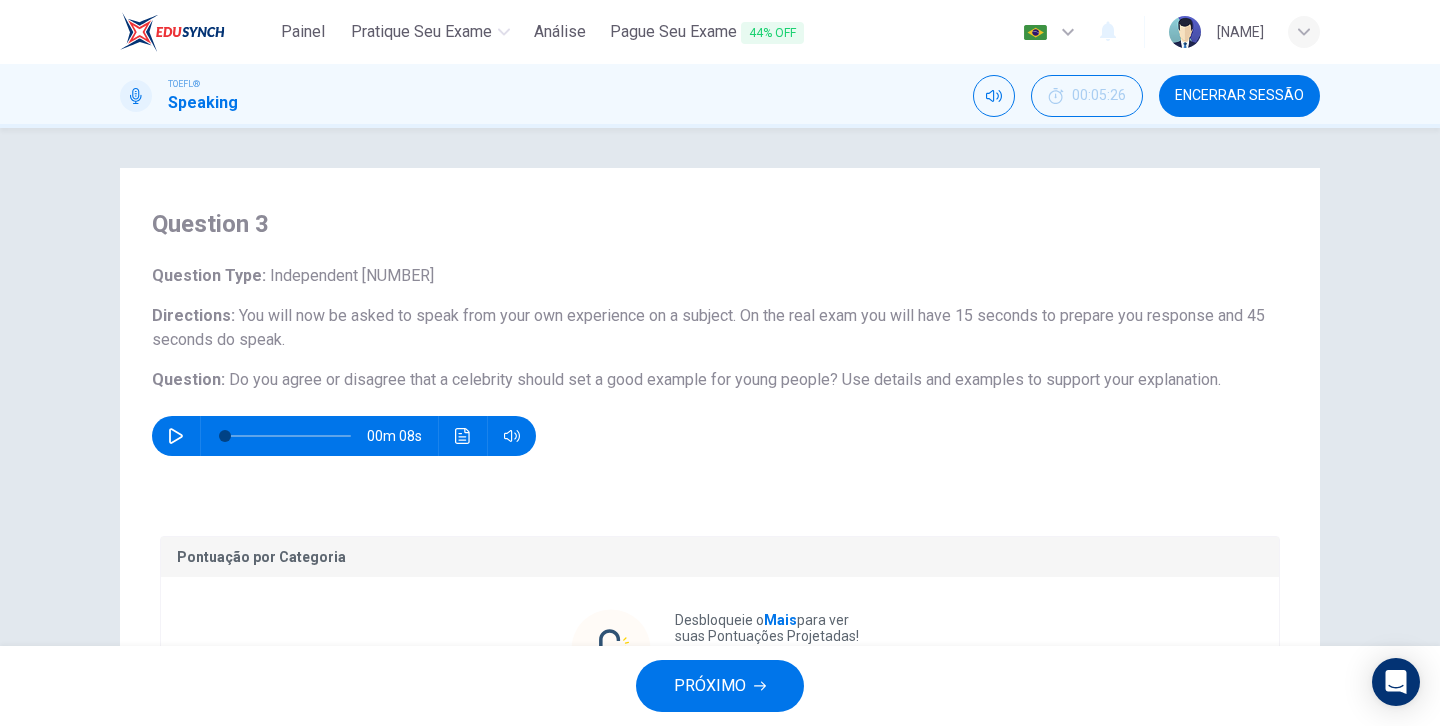 click on "PRÓXIMO" at bounding box center (710, 686) 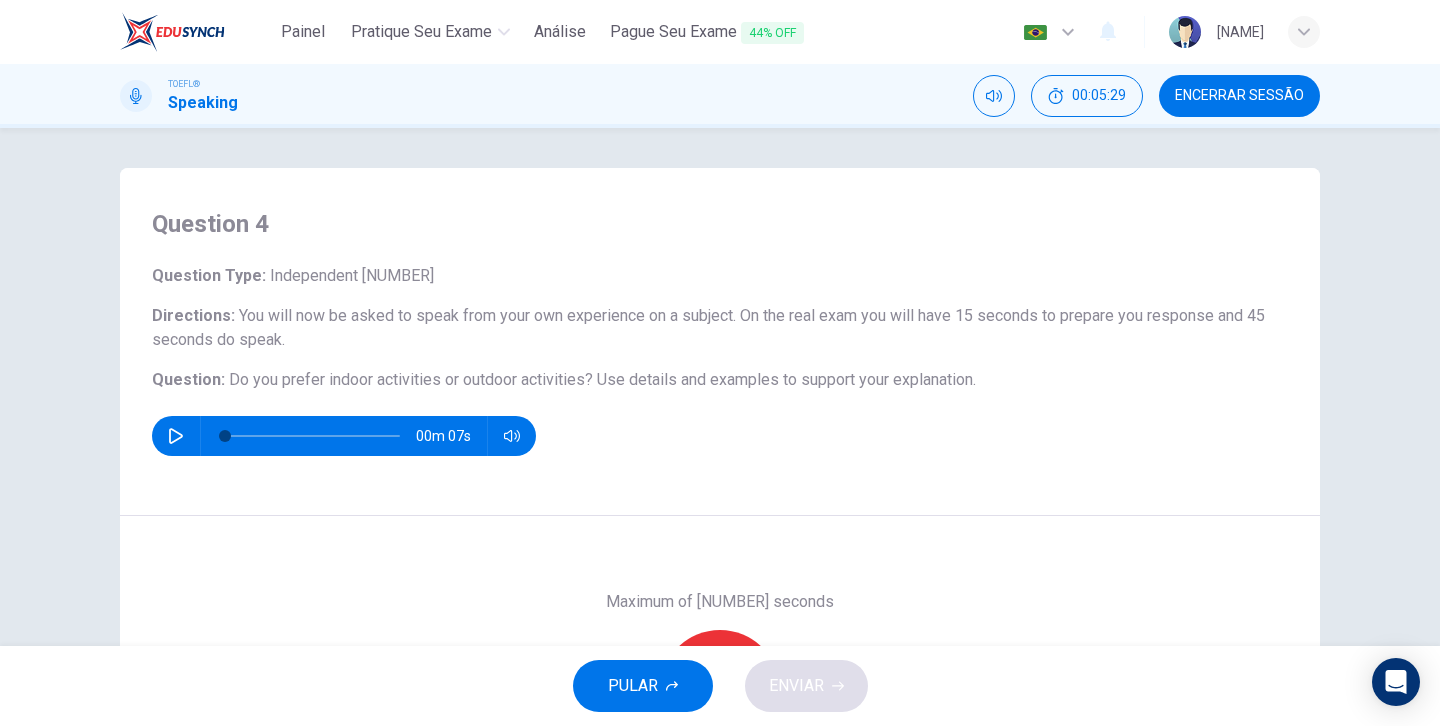 click at bounding box center [176, 436] 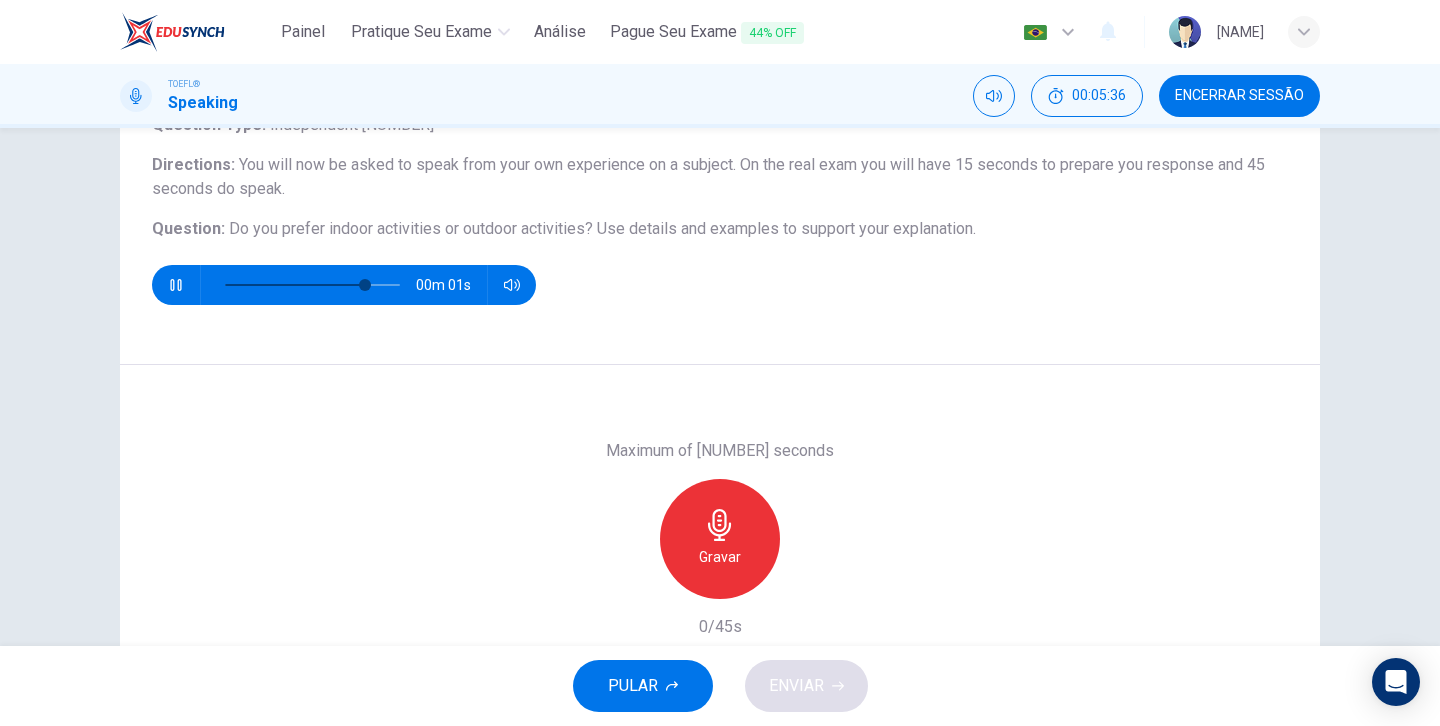 scroll, scrollTop: 180, scrollLeft: 0, axis: vertical 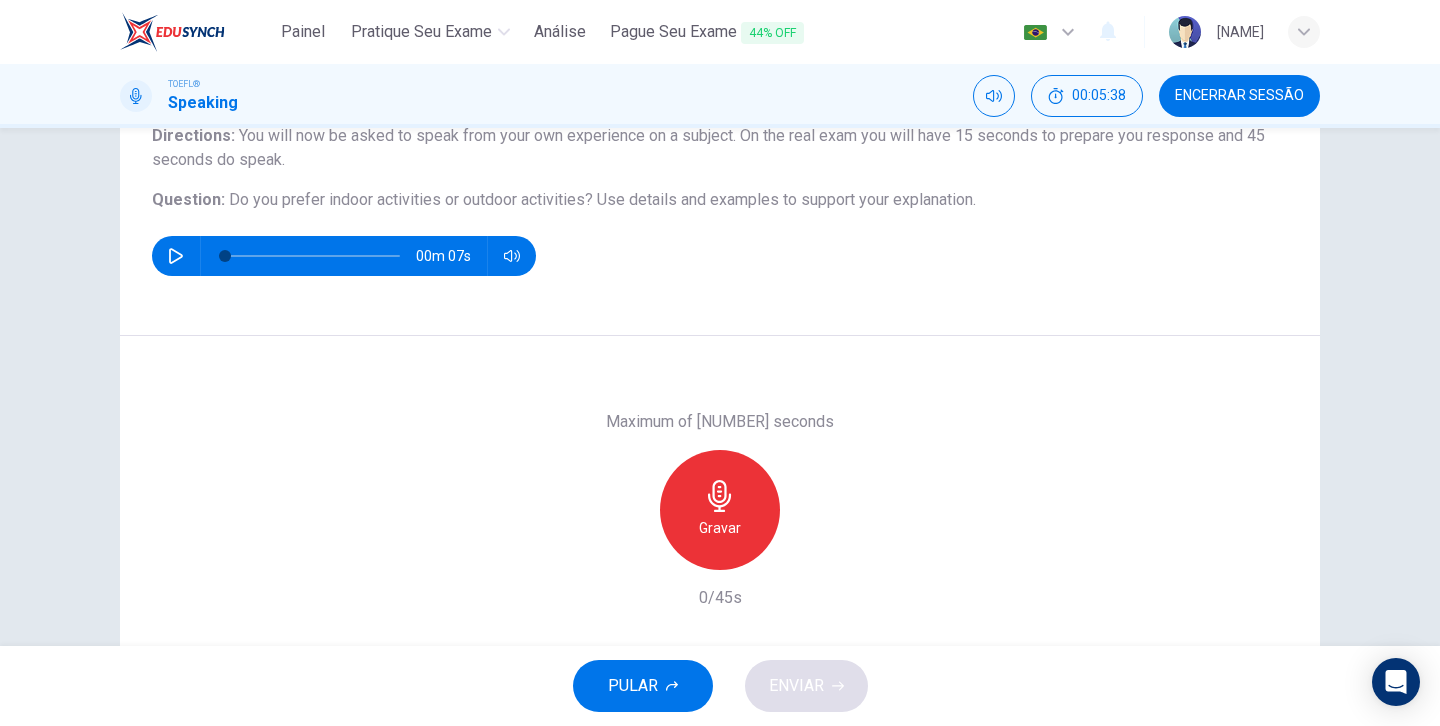 click on "Gravar" at bounding box center (720, 510) 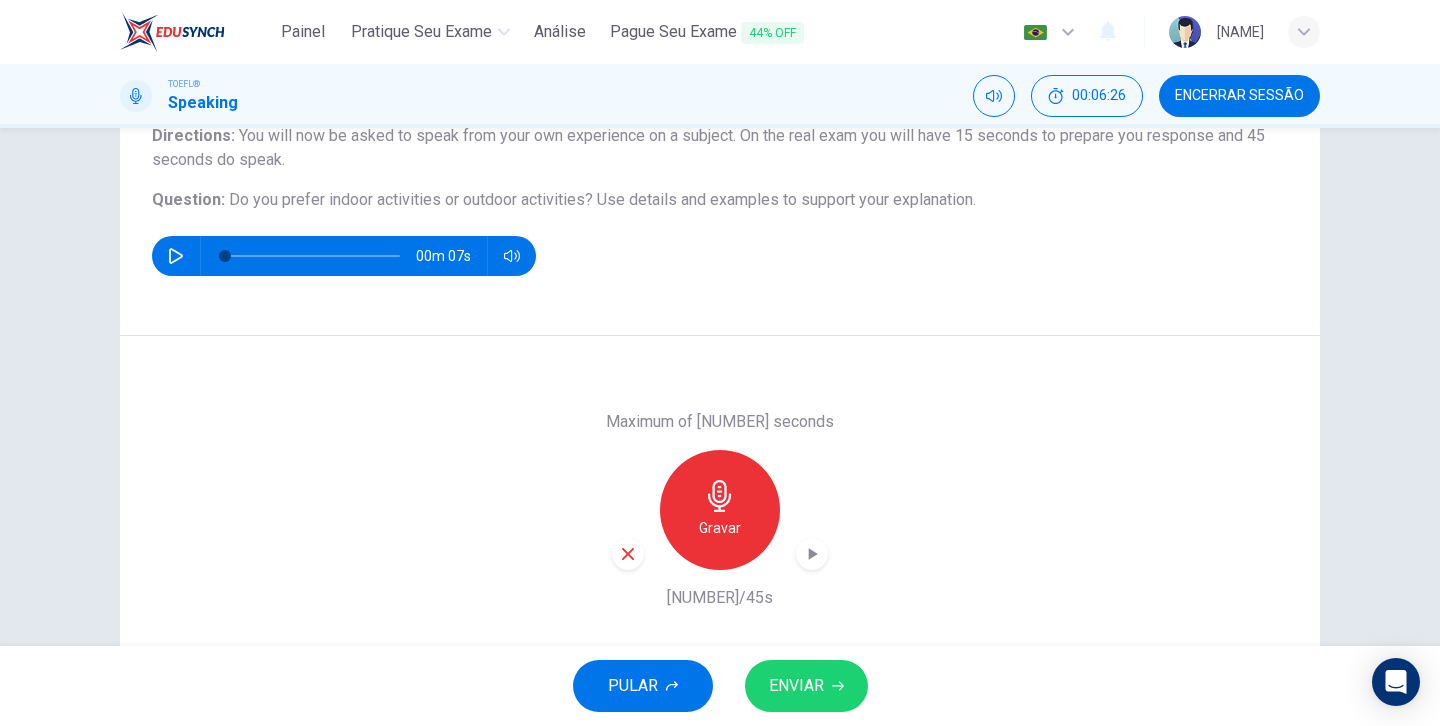 click at bounding box center (813, 554) 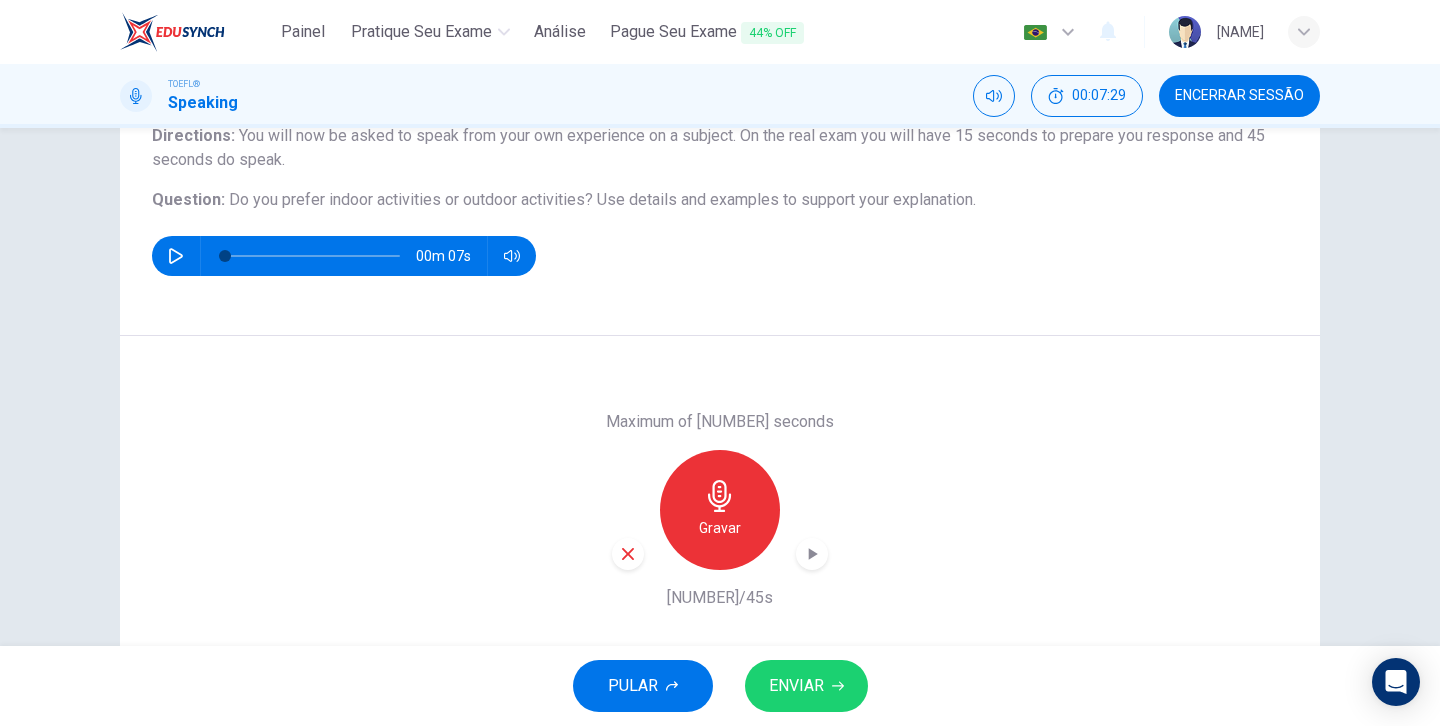 click on "ENVIAR" at bounding box center [806, 686] 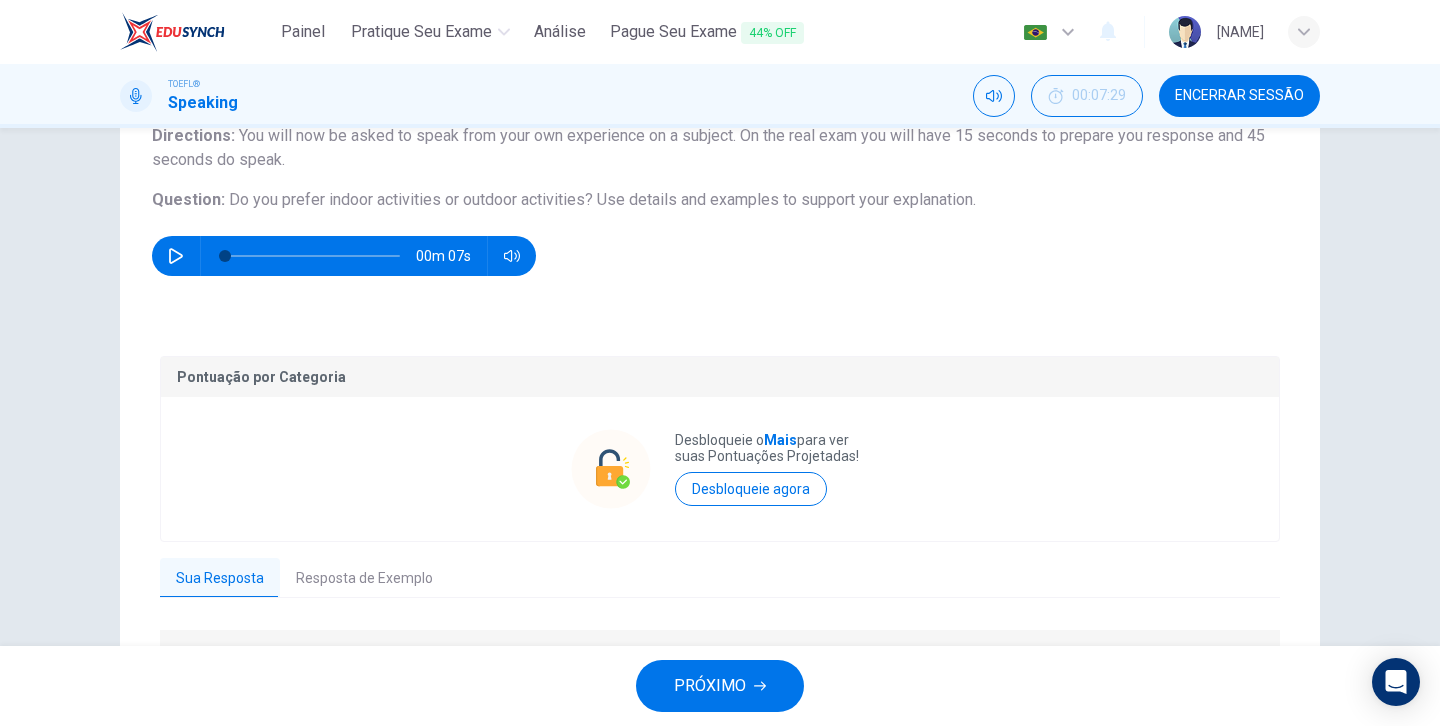 scroll, scrollTop: 0, scrollLeft: 0, axis: both 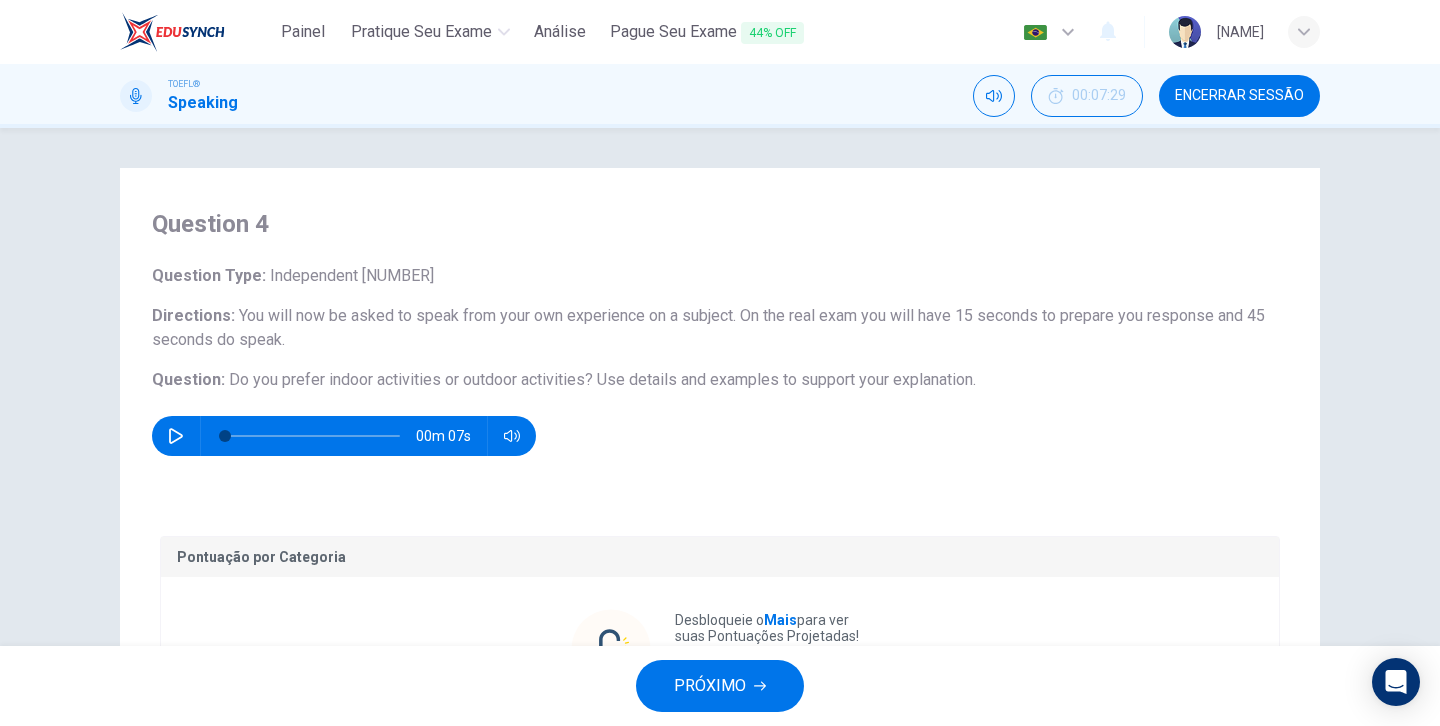 click at bounding box center (176, 436) 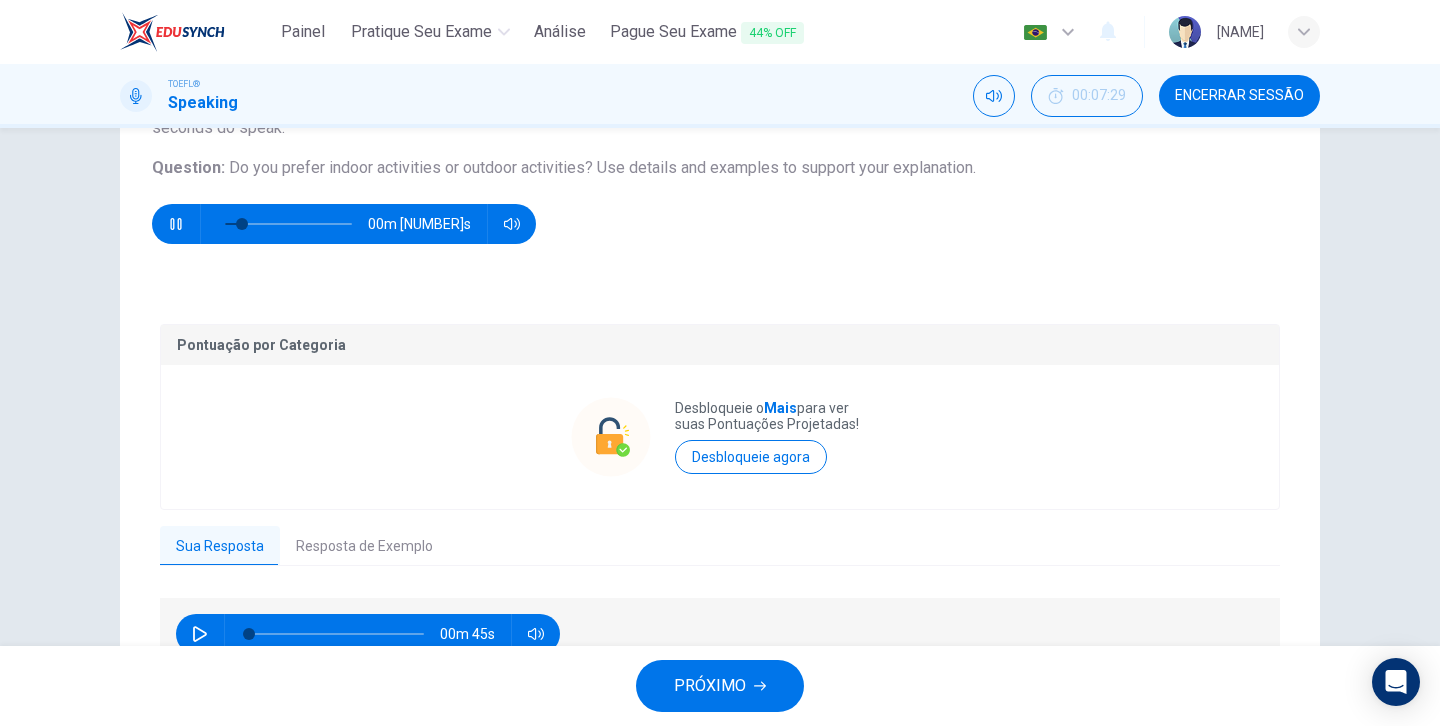 scroll, scrollTop: 291, scrollLeft: 0, axis: vertical 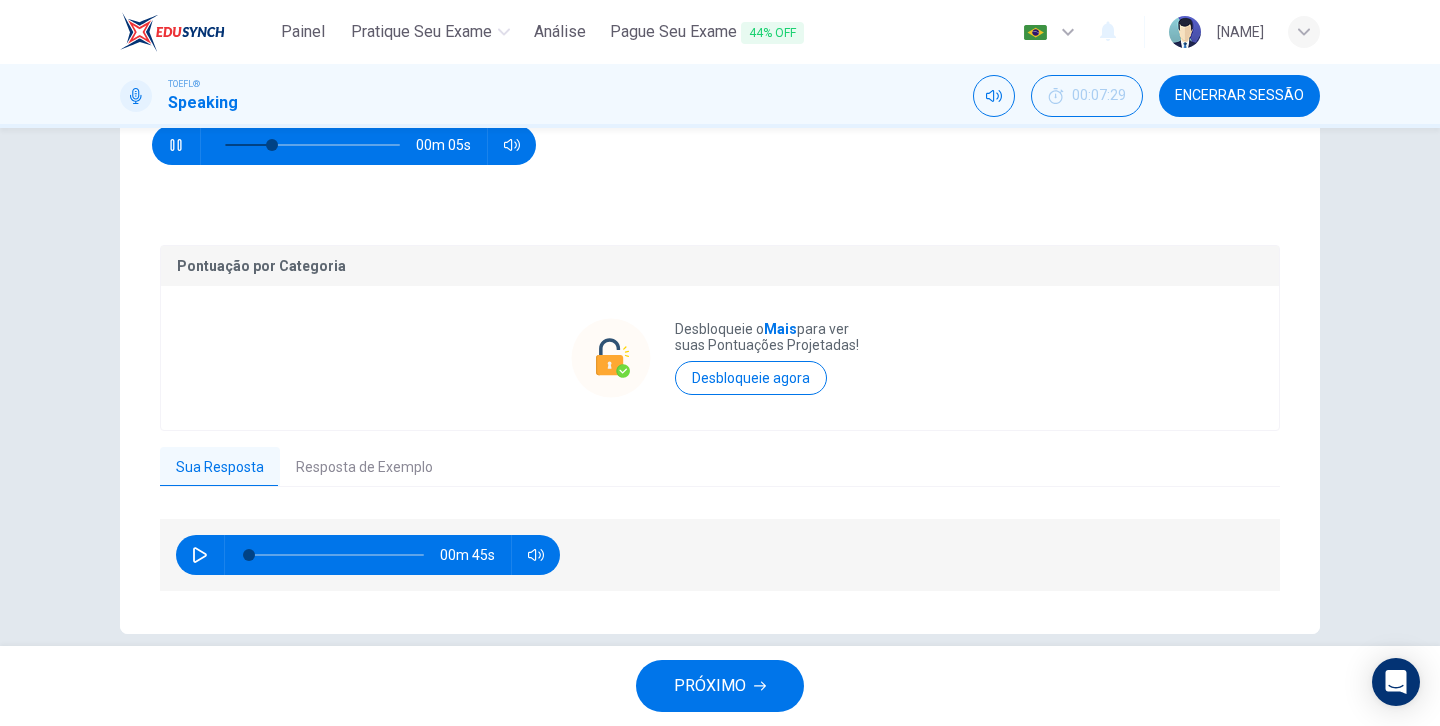 click on "PRÓXIMO" at bounding box center [720, 686] 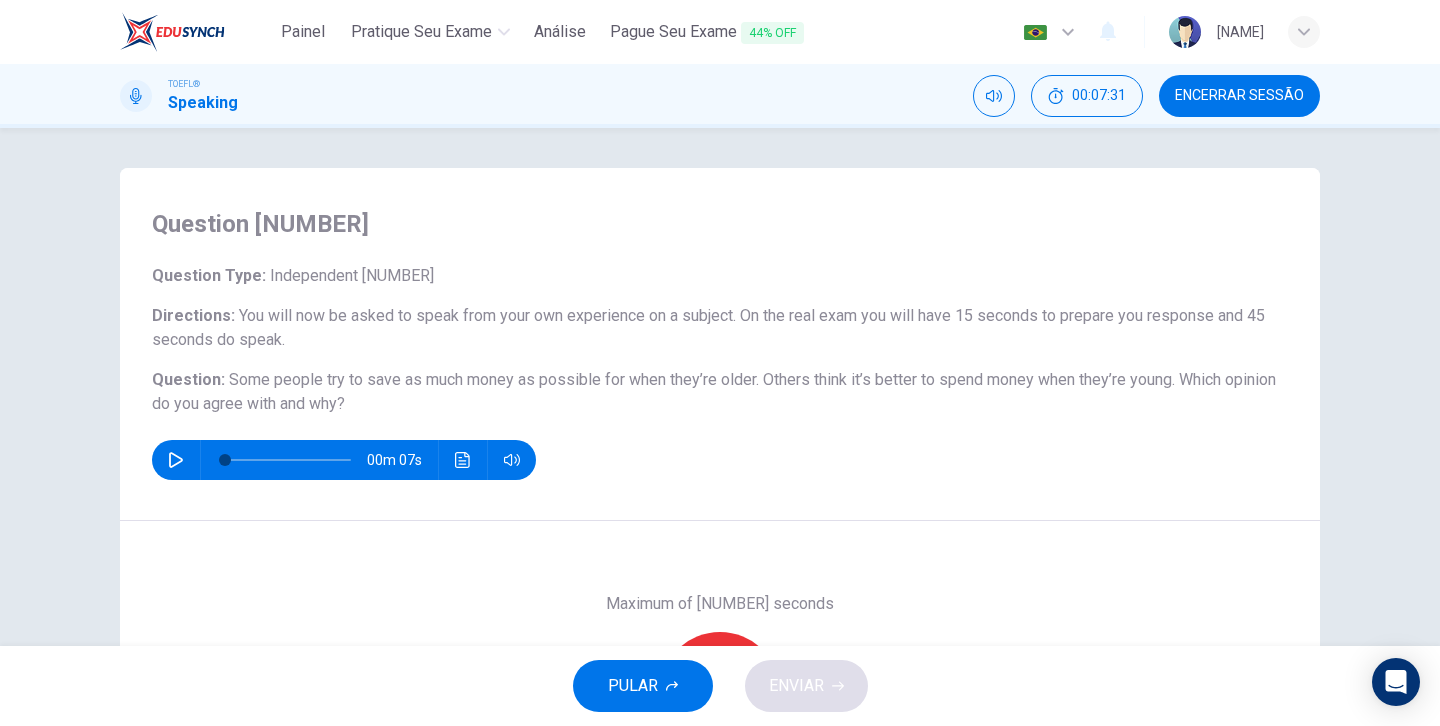 click at bounding box center (176, 460) 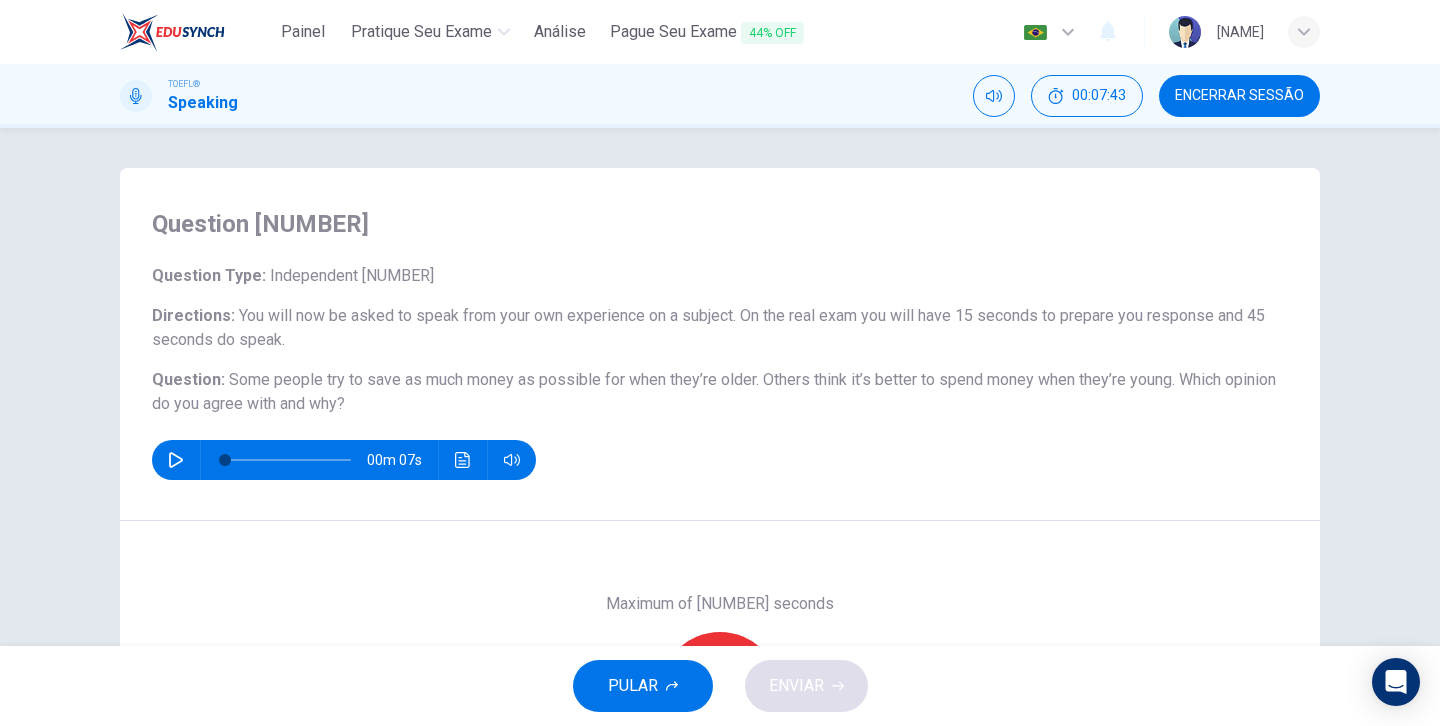 click on "PULAR" at bounding box center (633, 686) 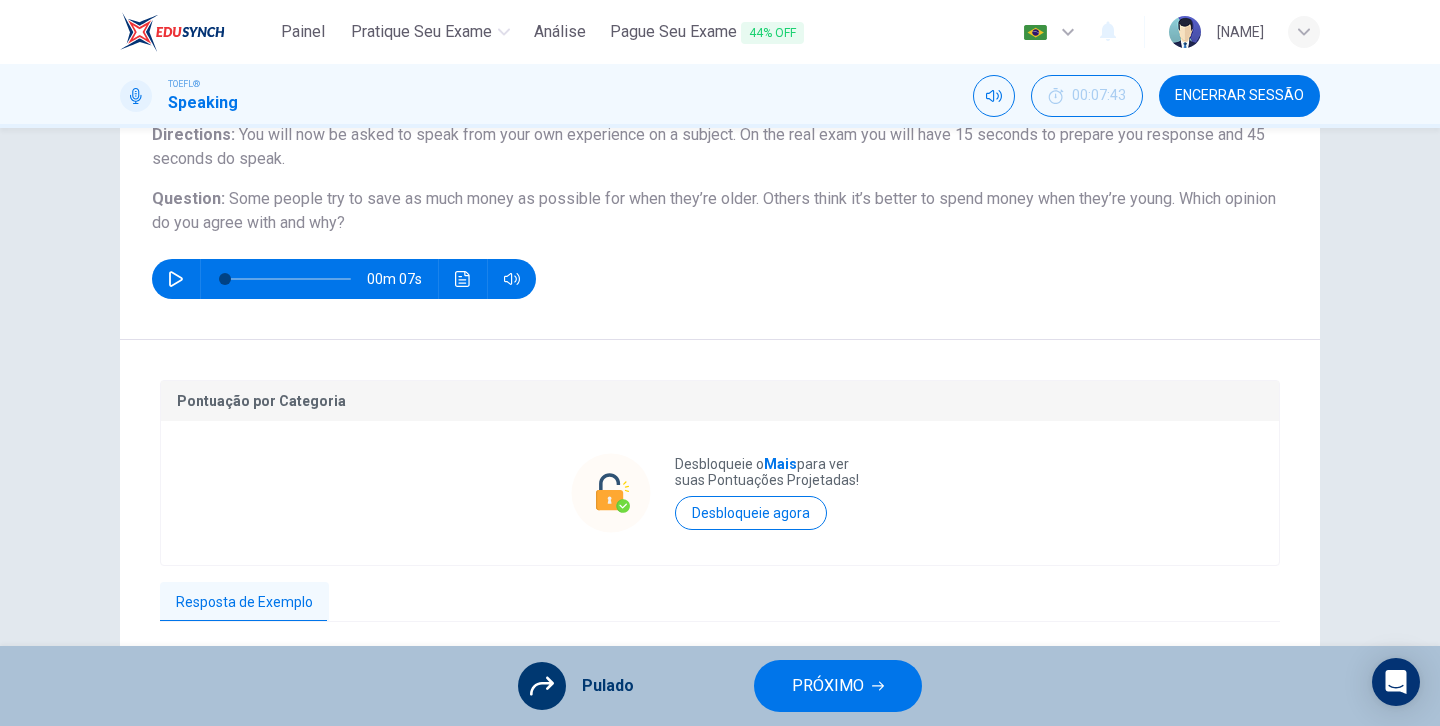 scroll, scrollTop: 179, scrollLeft: 0, axis: vertical 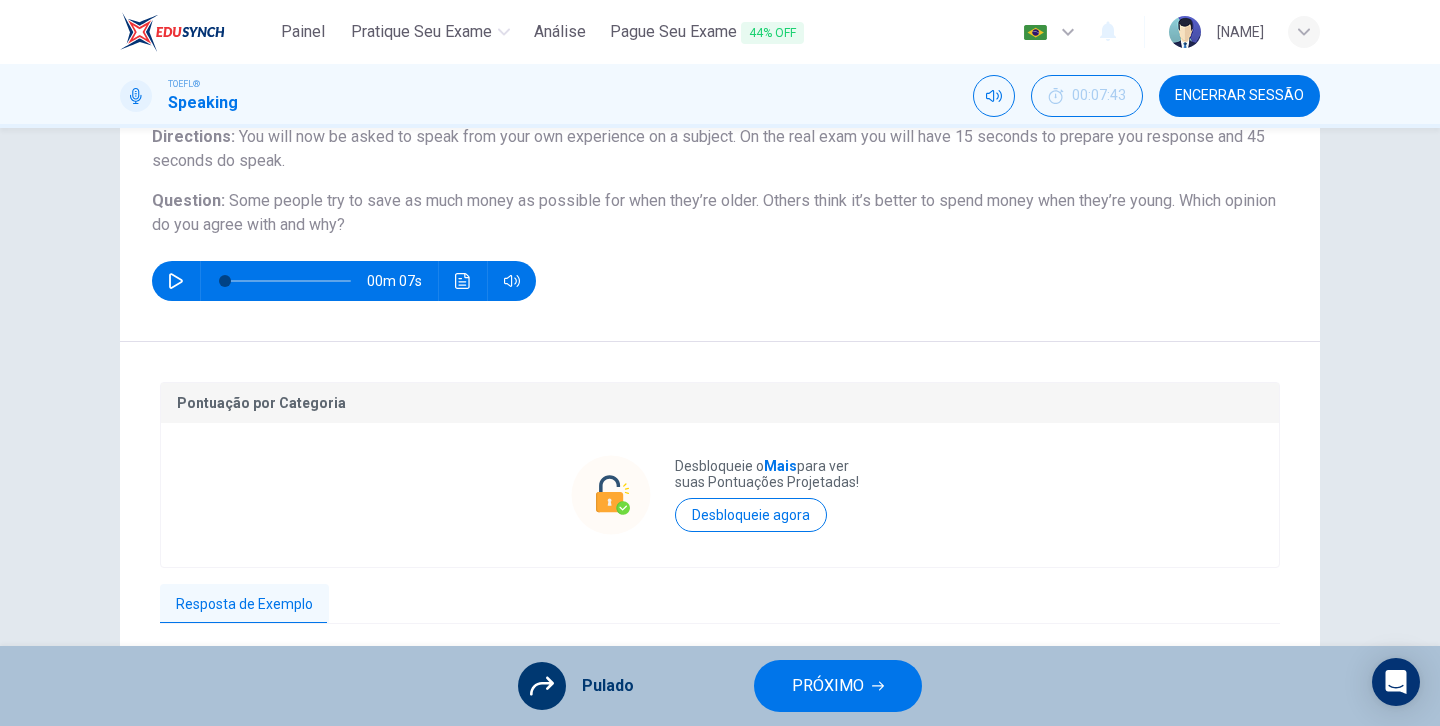 click on "Pulado" at bounding box center [576, 686] 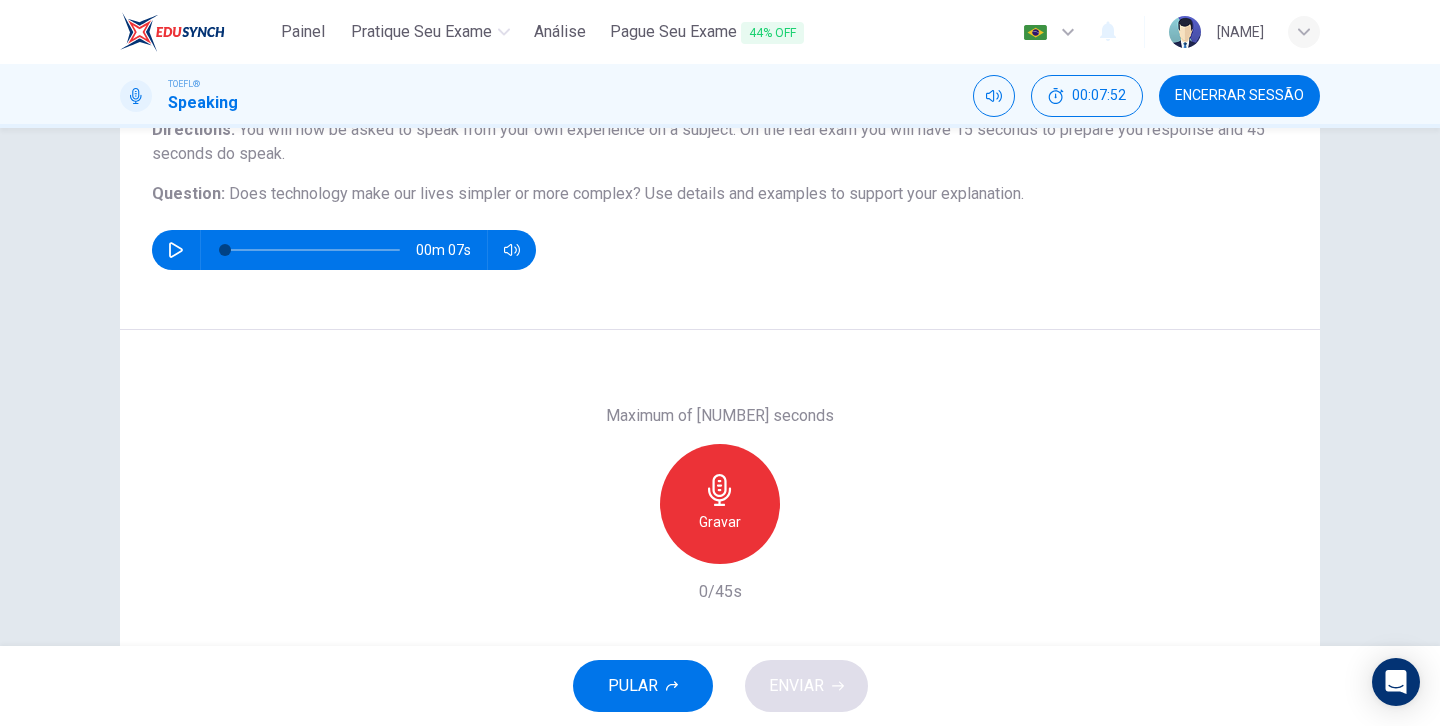 scroll, scrollTop: 188, scrollLeft: 0, axis: vertical 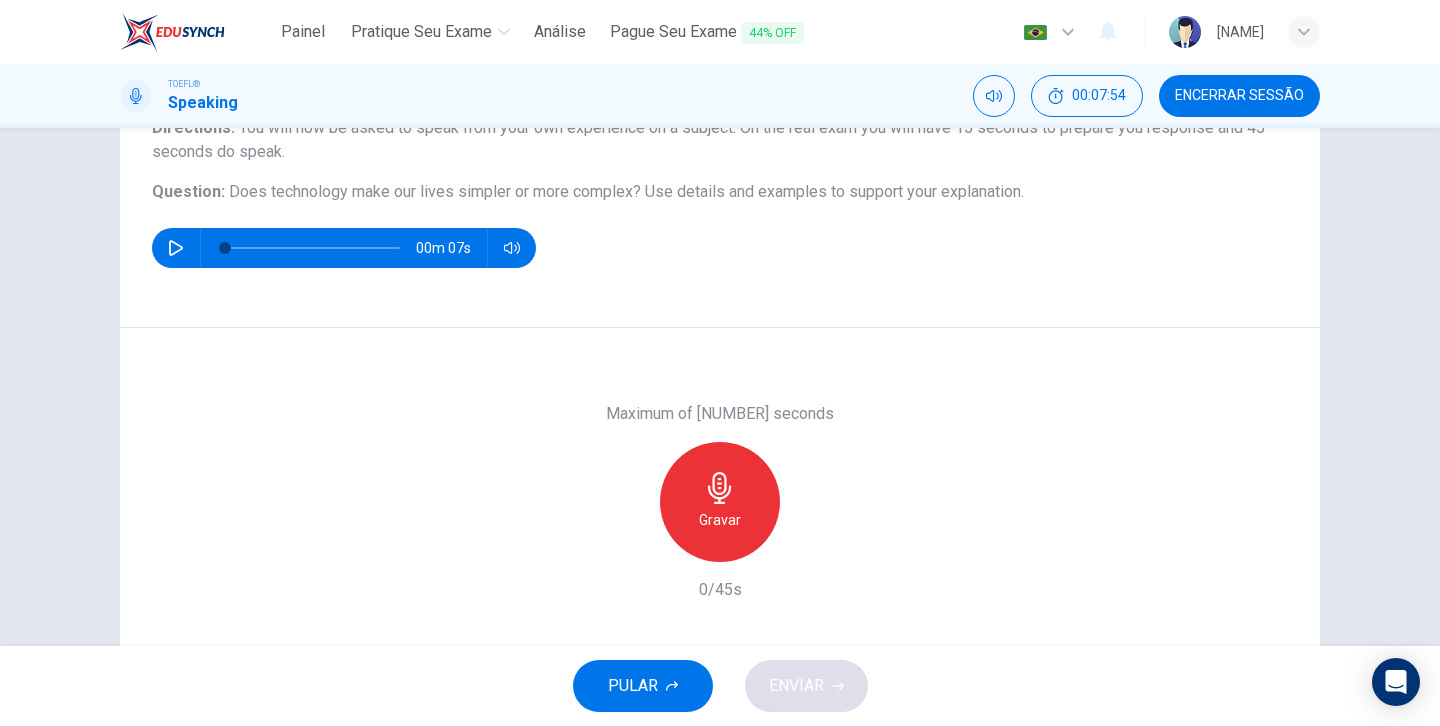click on "Gravar" at bounding box center (720, 520) 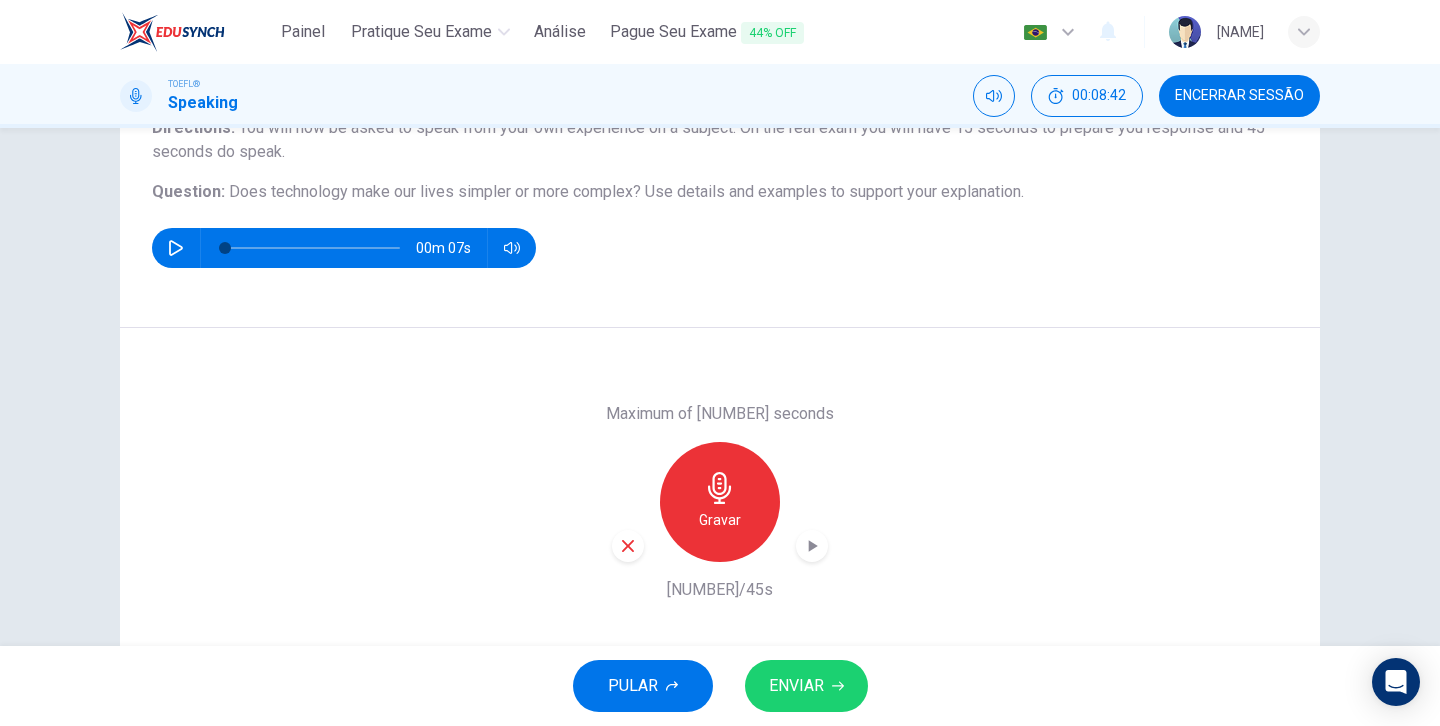 click on "ENVIAR" at bounding box center (796, 686) 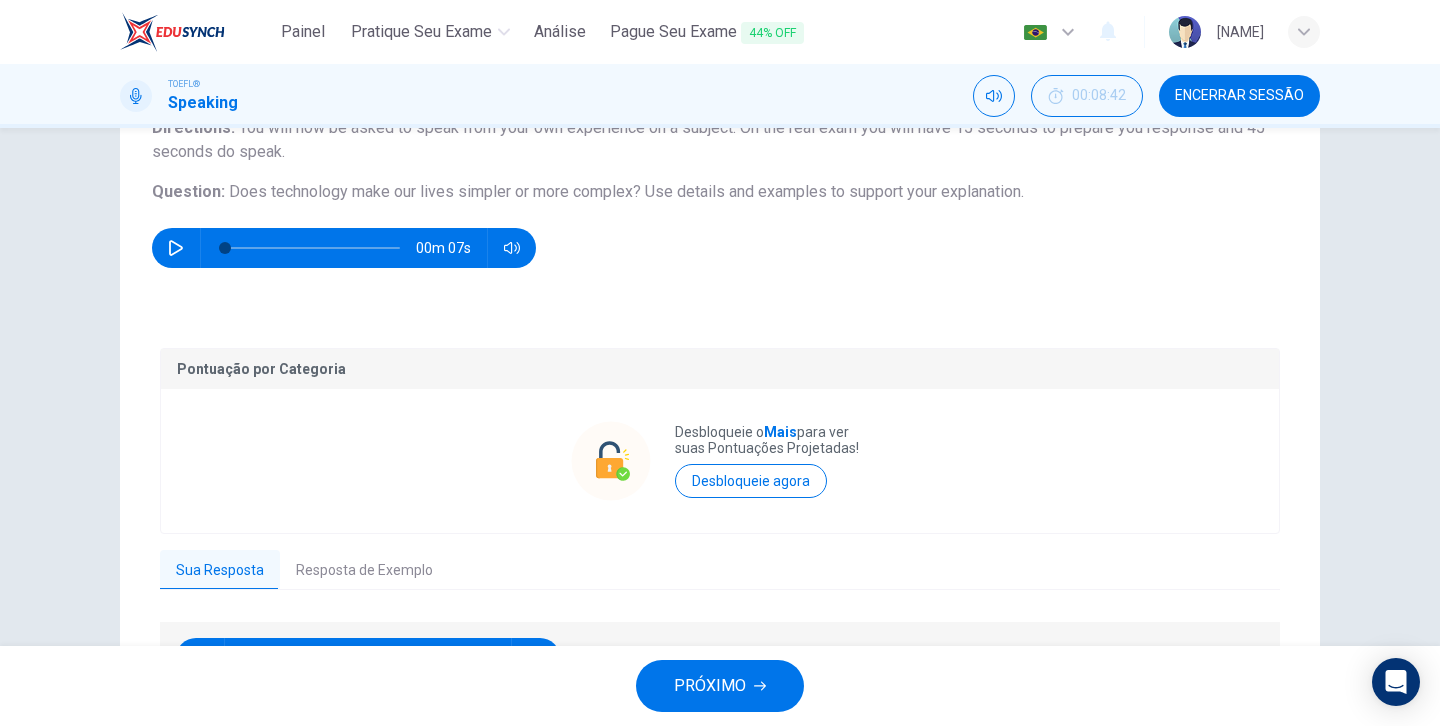 click on "PRÓXIMO" at bounding box center [710, 686] 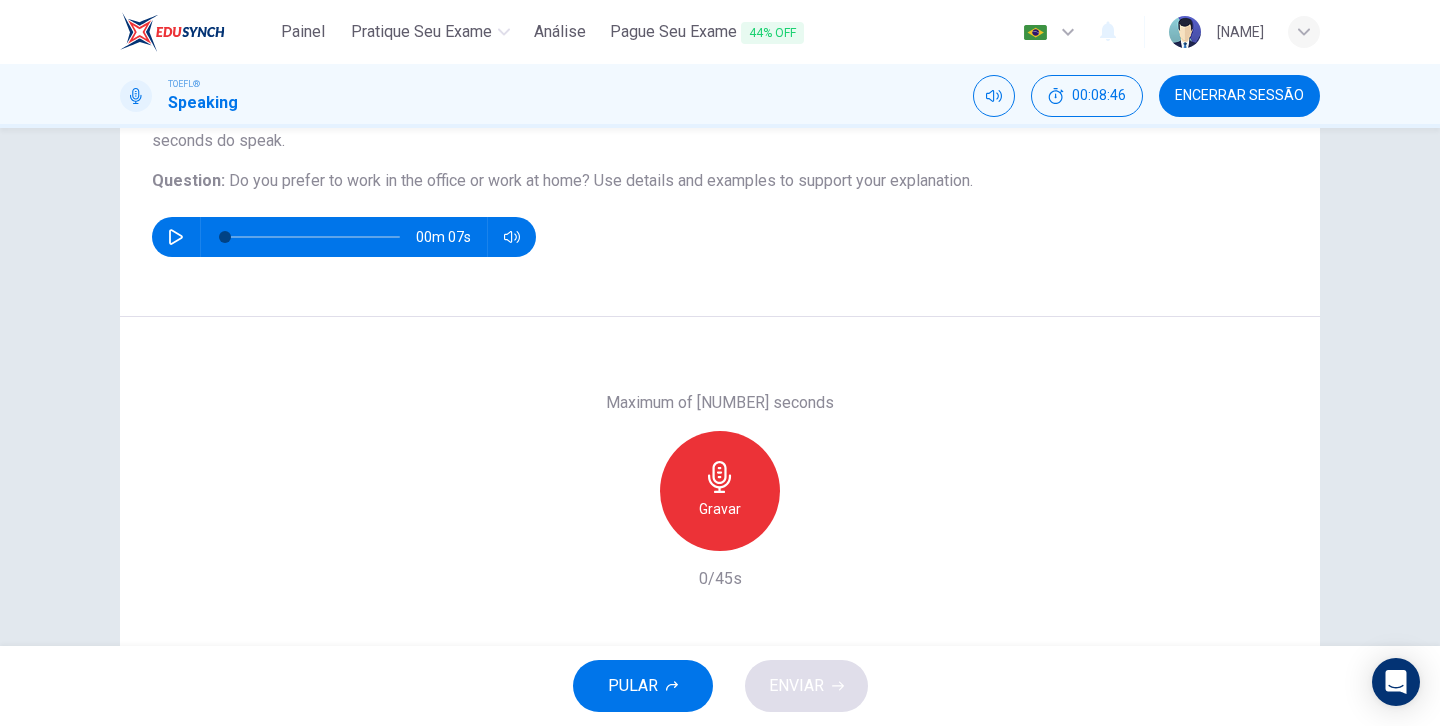 scroll, scrollTop: 197, scrollLeft: 0, axis: vertical 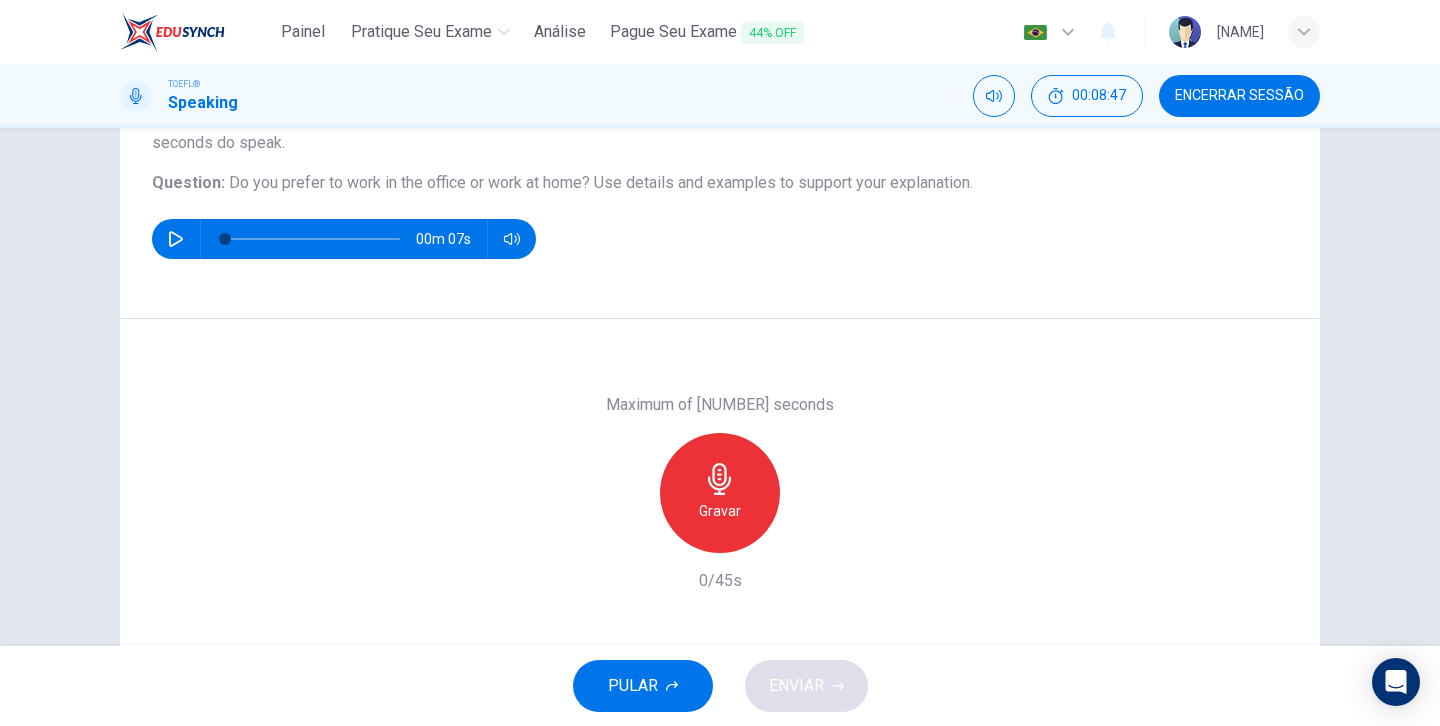 click on "Gravar" at bounding box center (720, 493) 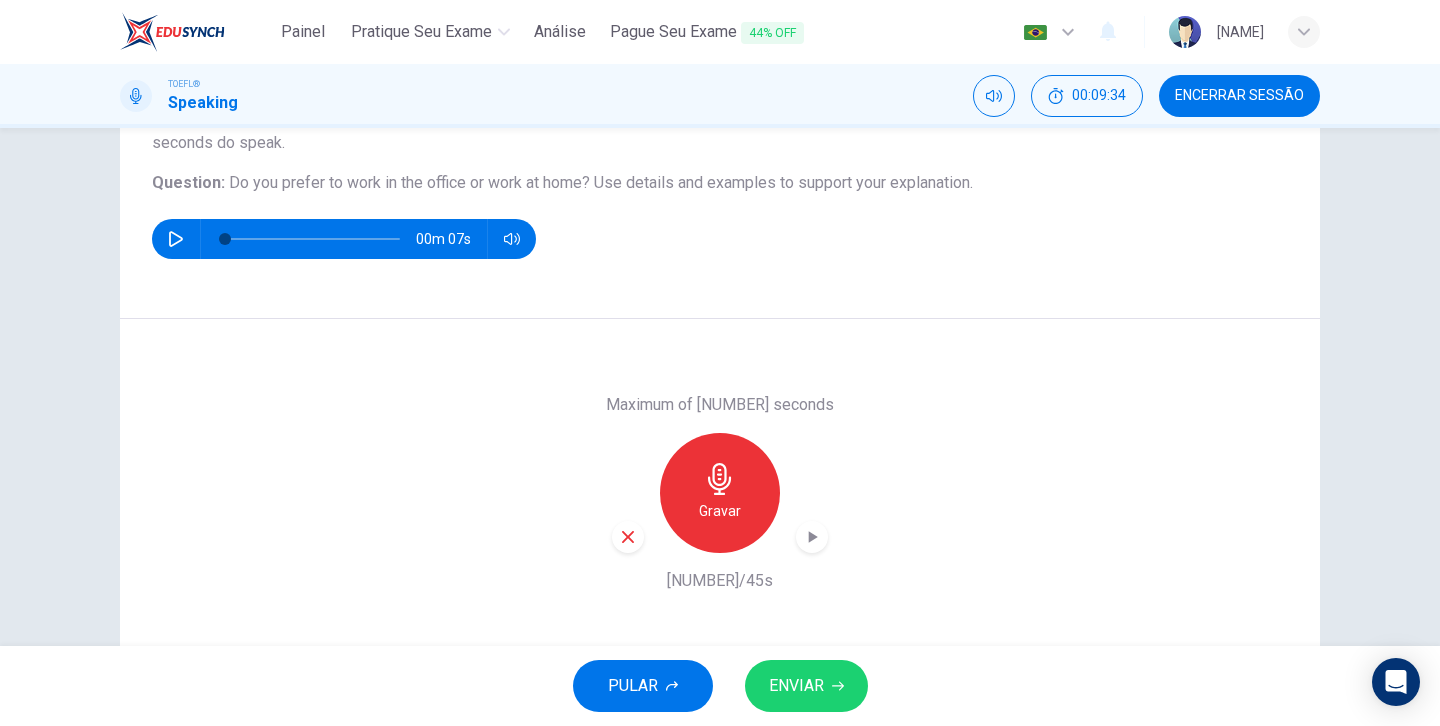 click at bounding box center (812, 537) 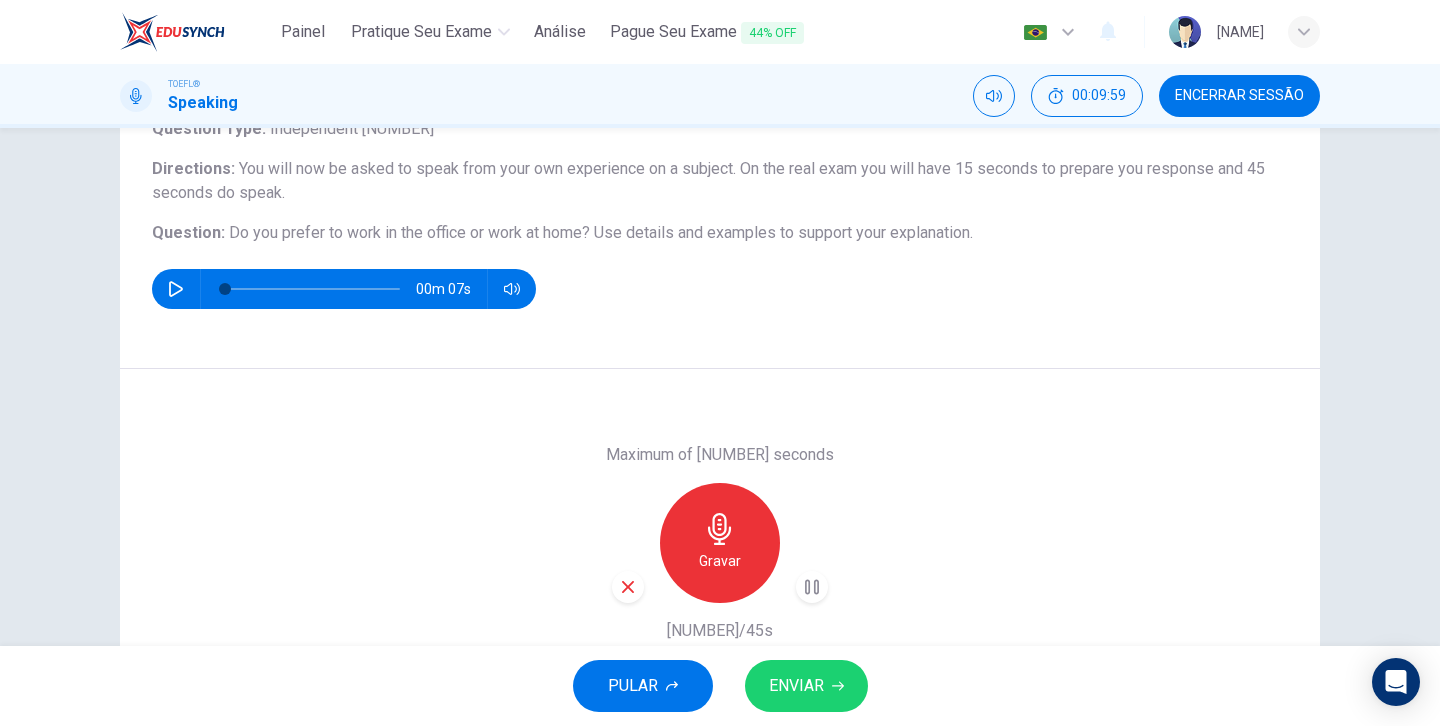scroll, scrollTop: 148, scrollLeft: 0, axis: vertical 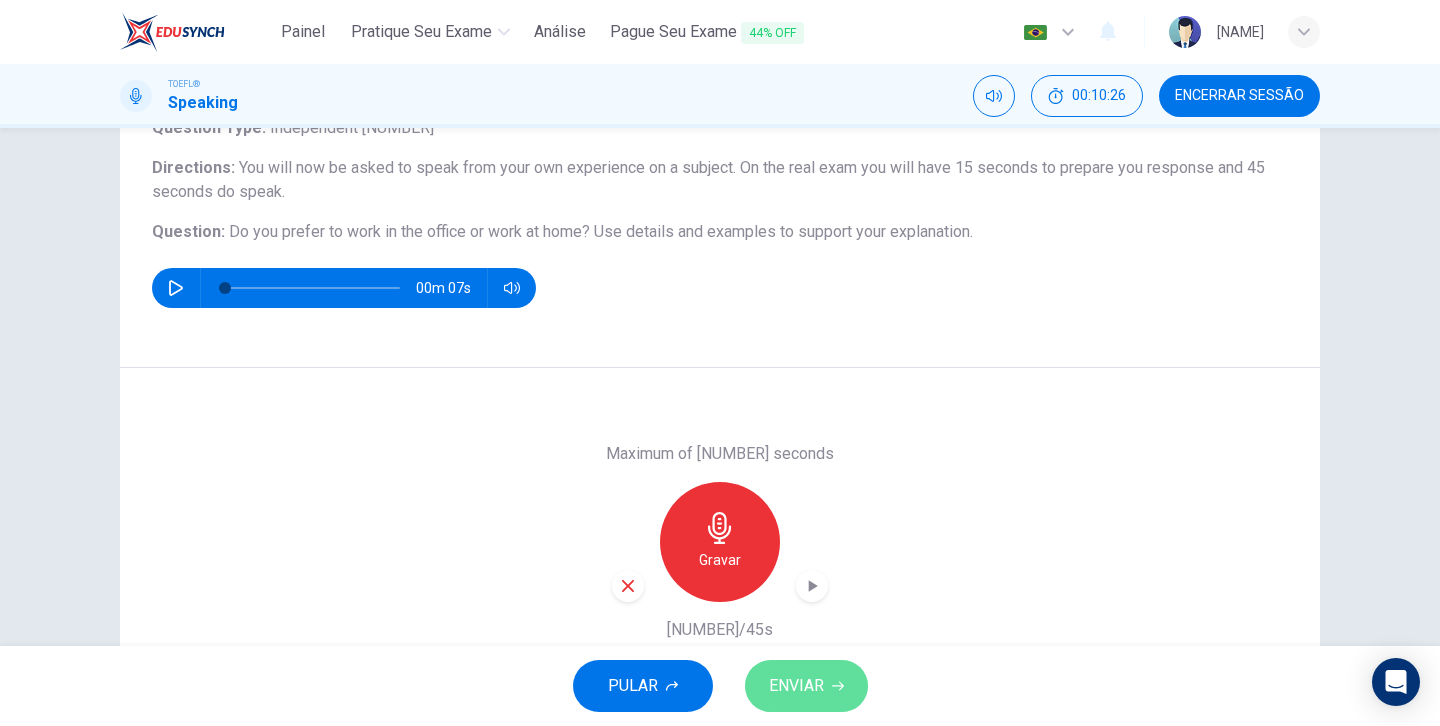 click on "ENVIAR" at bounding box center [806, 686] 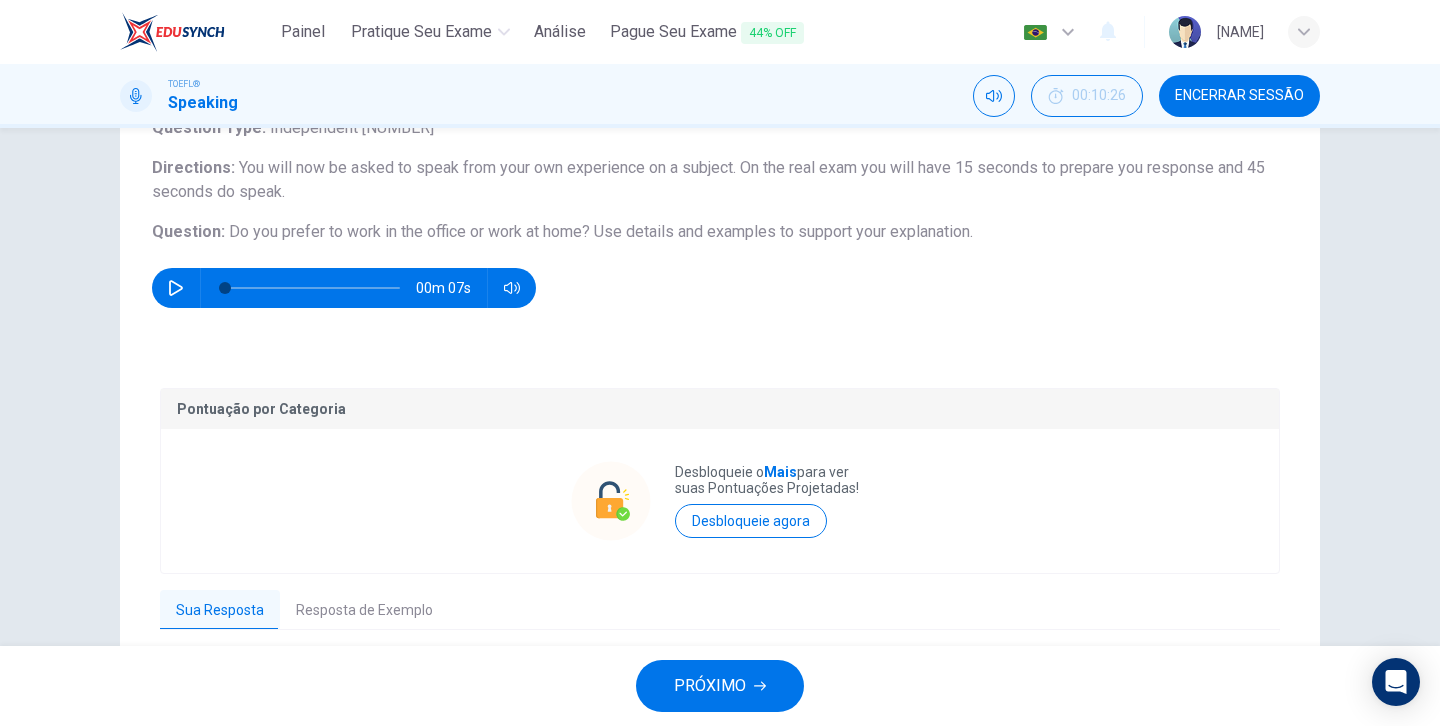 click on "PRÓXIMO" at bounding box center (720, 686) 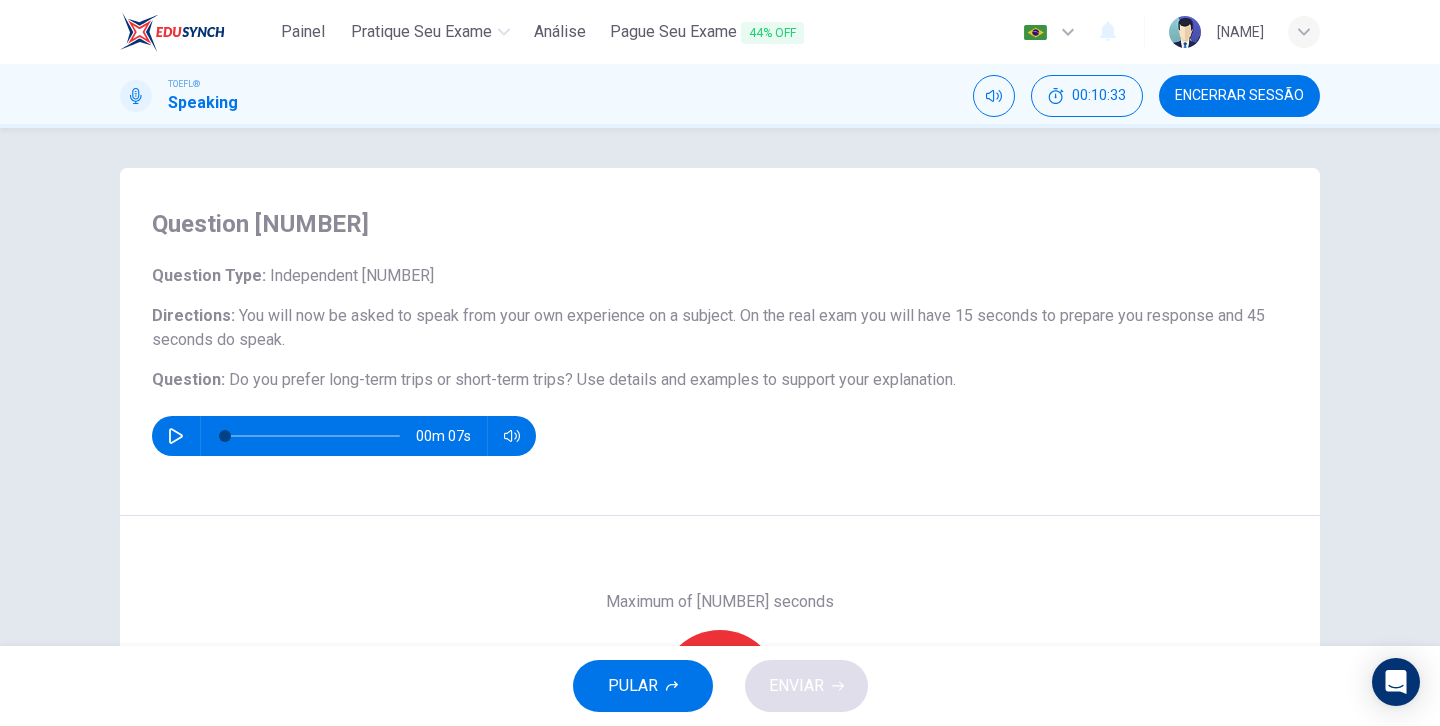 scroll, scrollTop: 145, scrollLeft: 0, axis: vertical 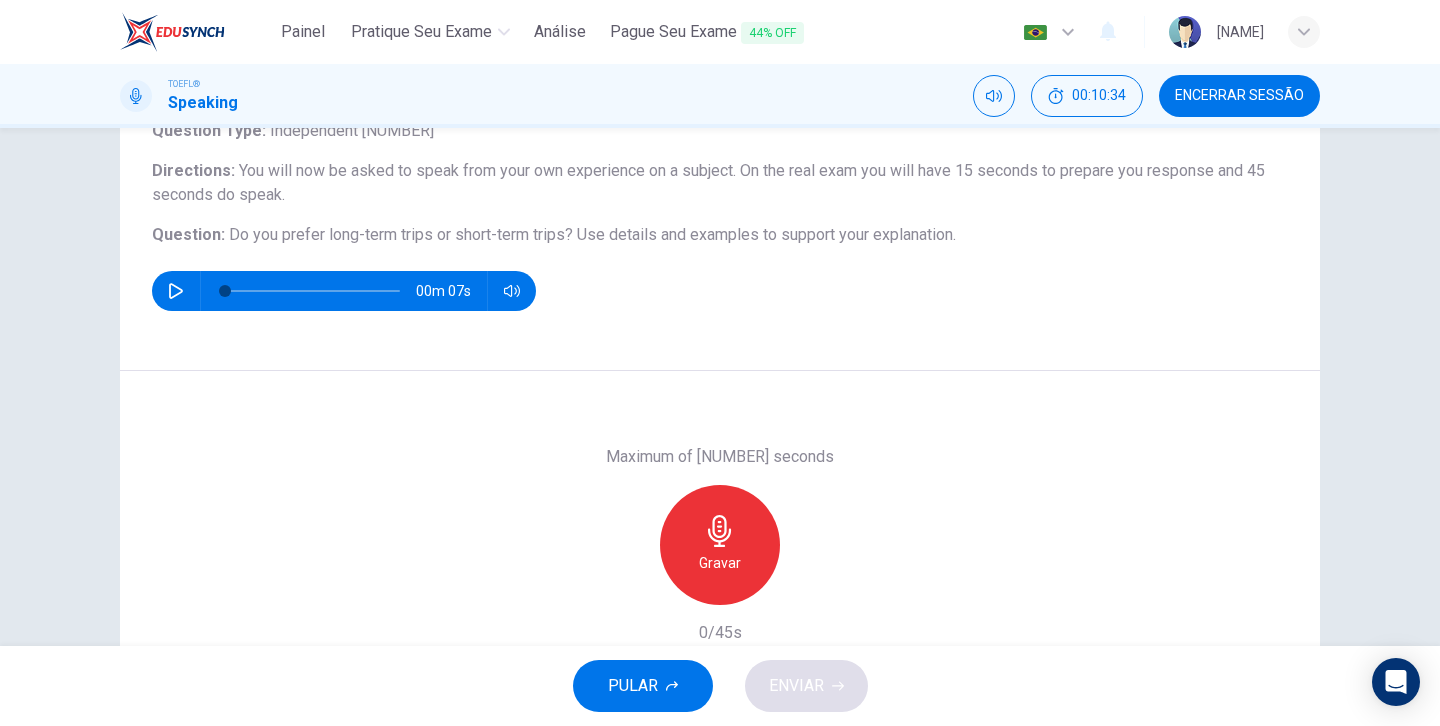 click on "Gravar" at bounding box center [720, 545] 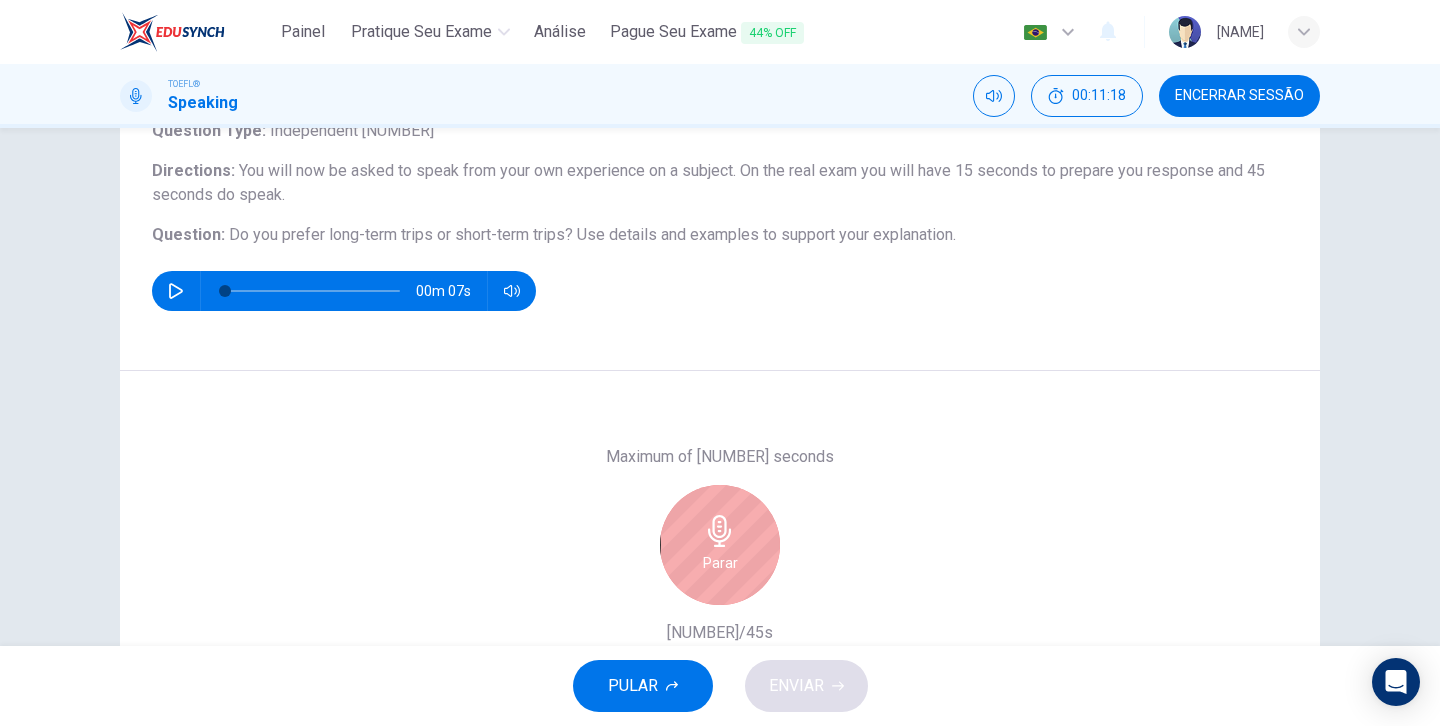 click on "Parar" at bounding box center (720, 545) 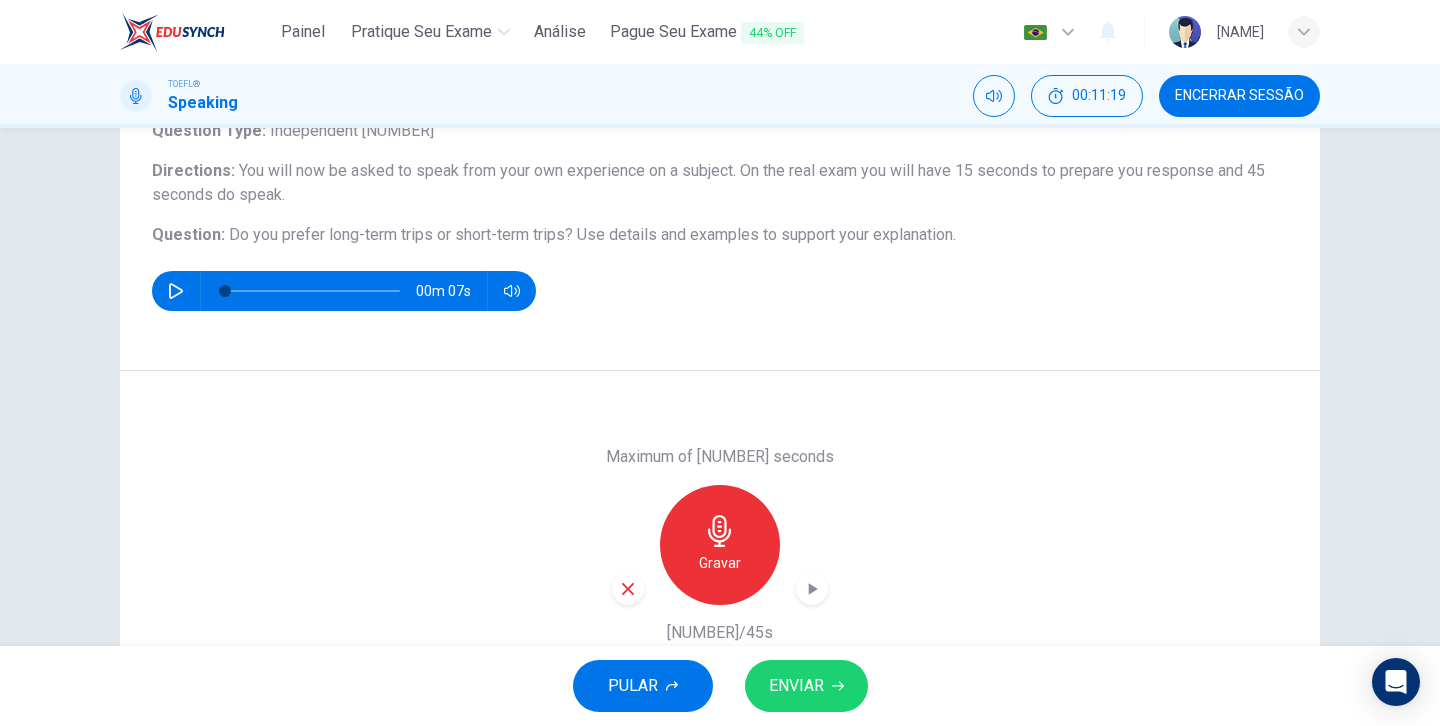 click at bounding box center (812, 589) 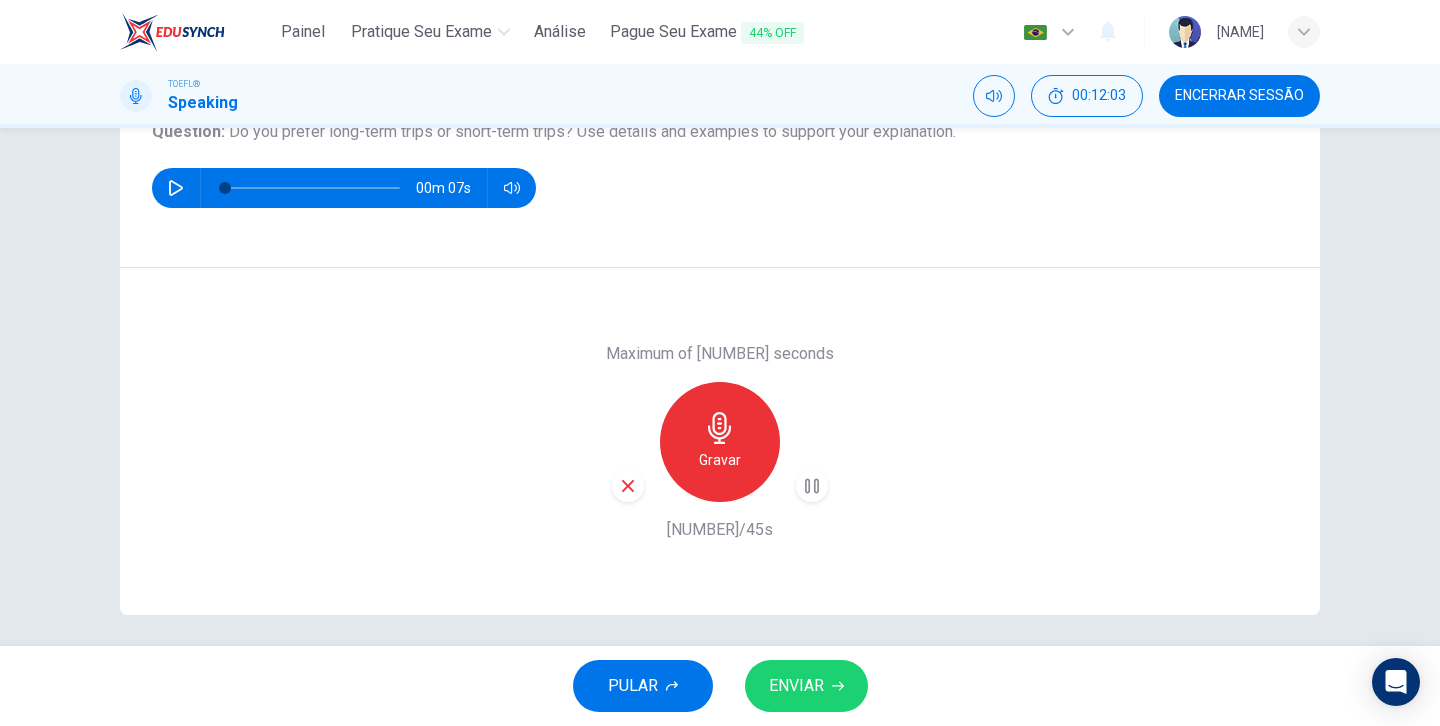scroll, scrollTop: 249, scrollLeft: 0, axis: vertical 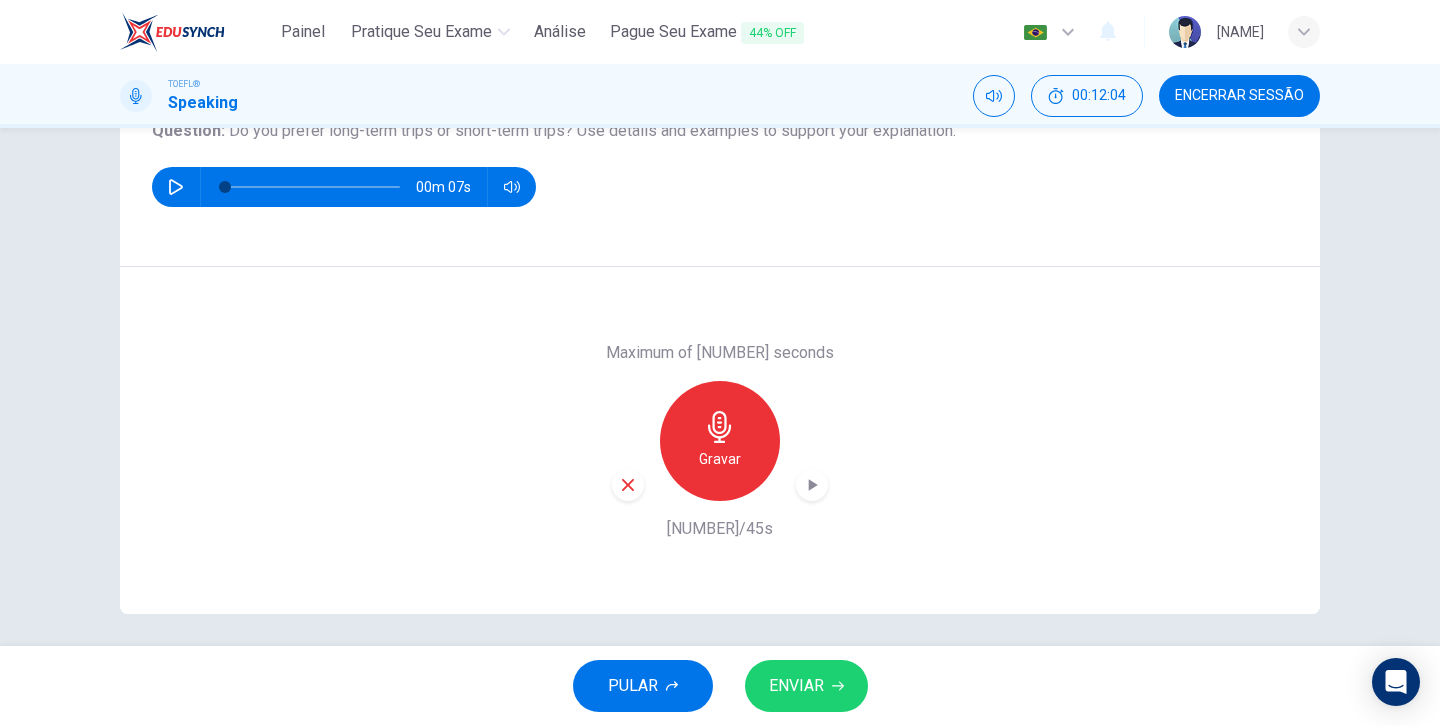 click on "ENVIAR" at bounding box center [796, 686] 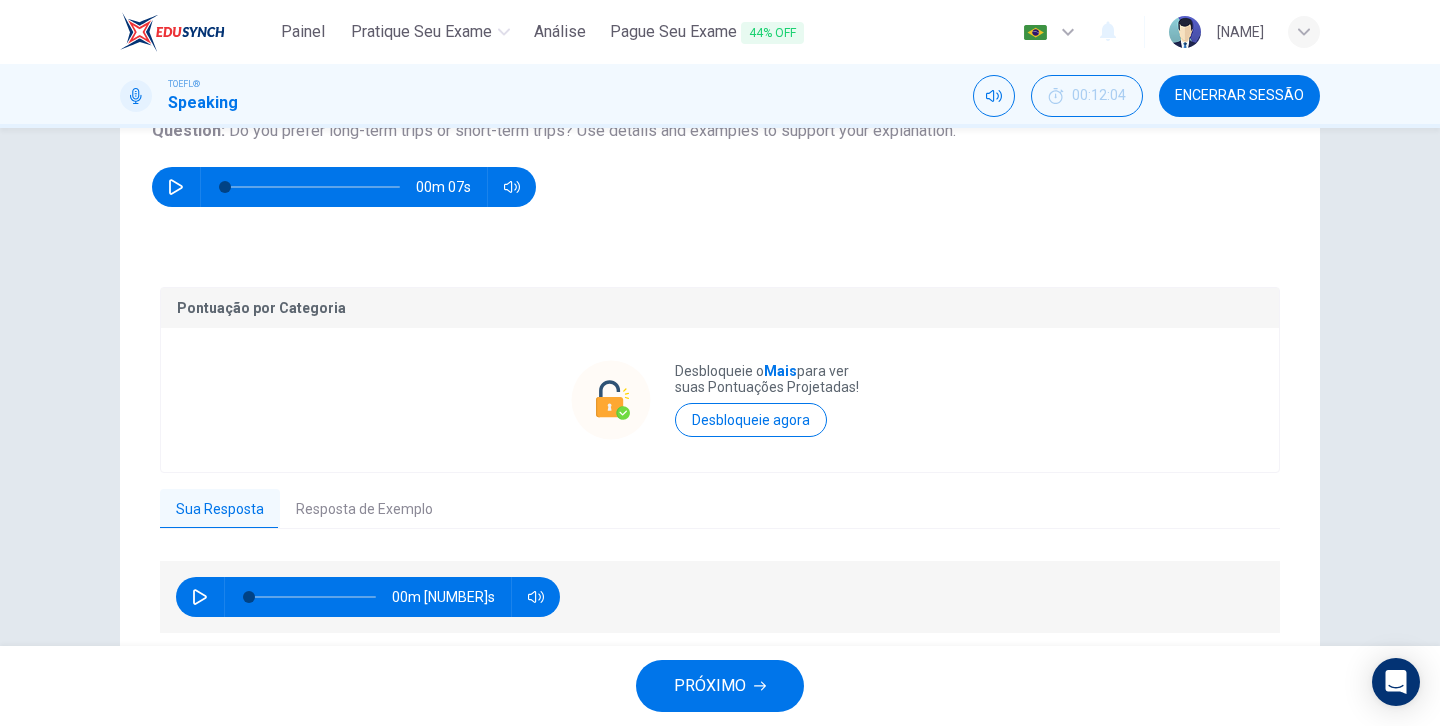 click on "PRÓXIMO" at bounding box center (720, 686) 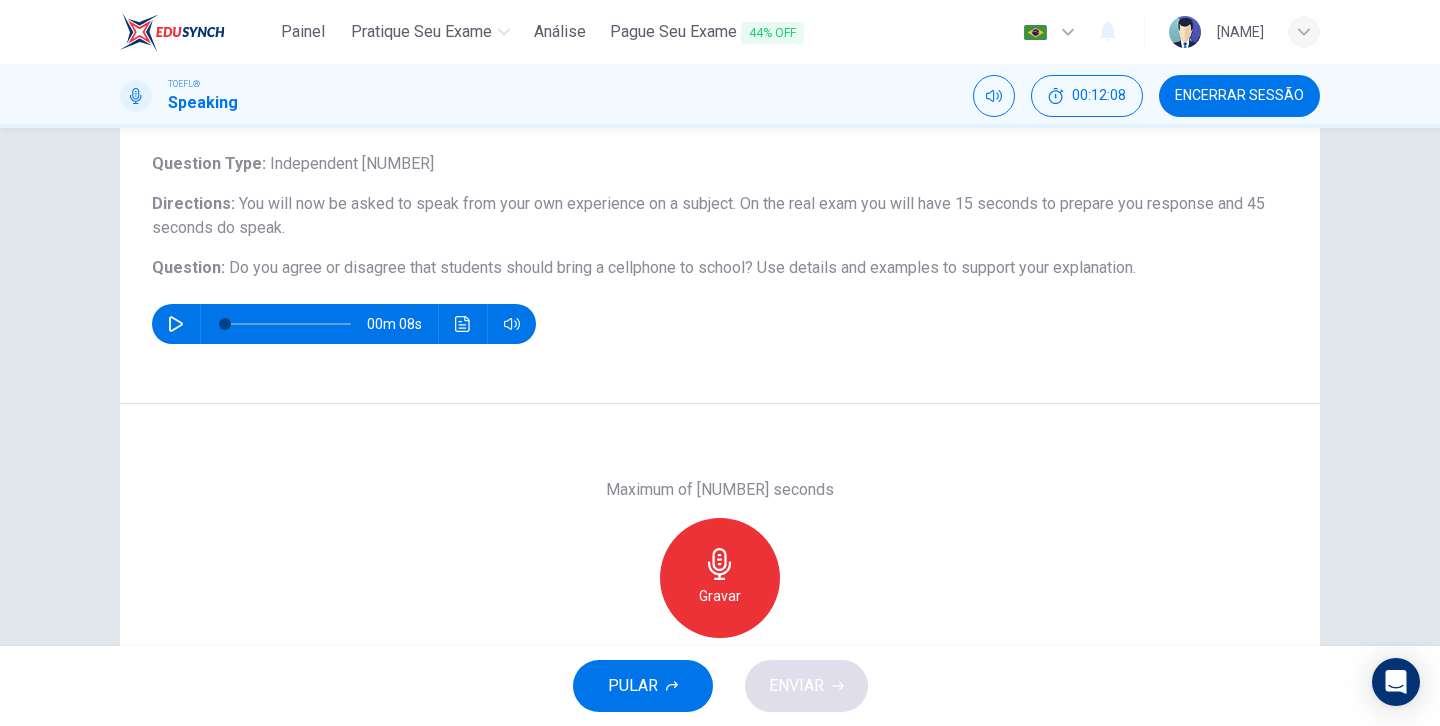 scroll, scrollTop: 114, scrollLeft: 0, axis: vertical 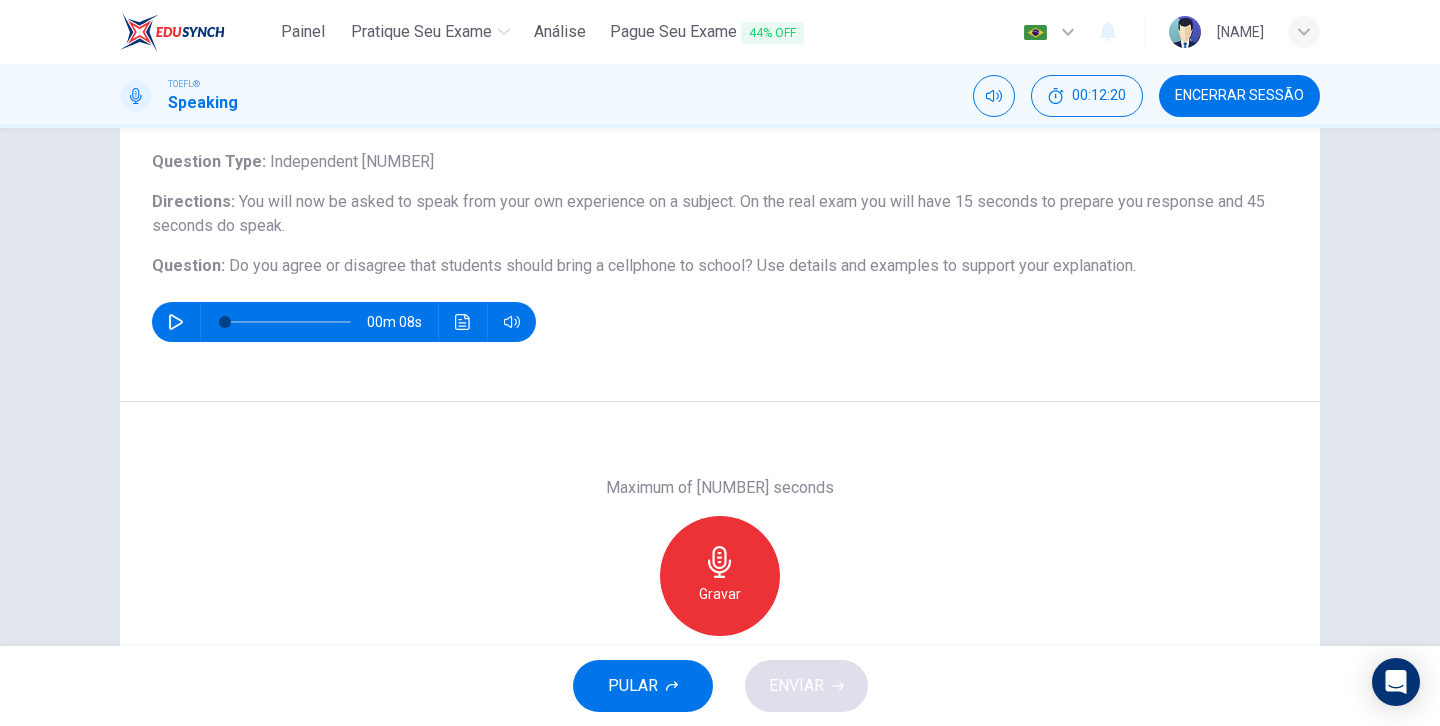 click on "Gravar" at bounding box center (720, 576) 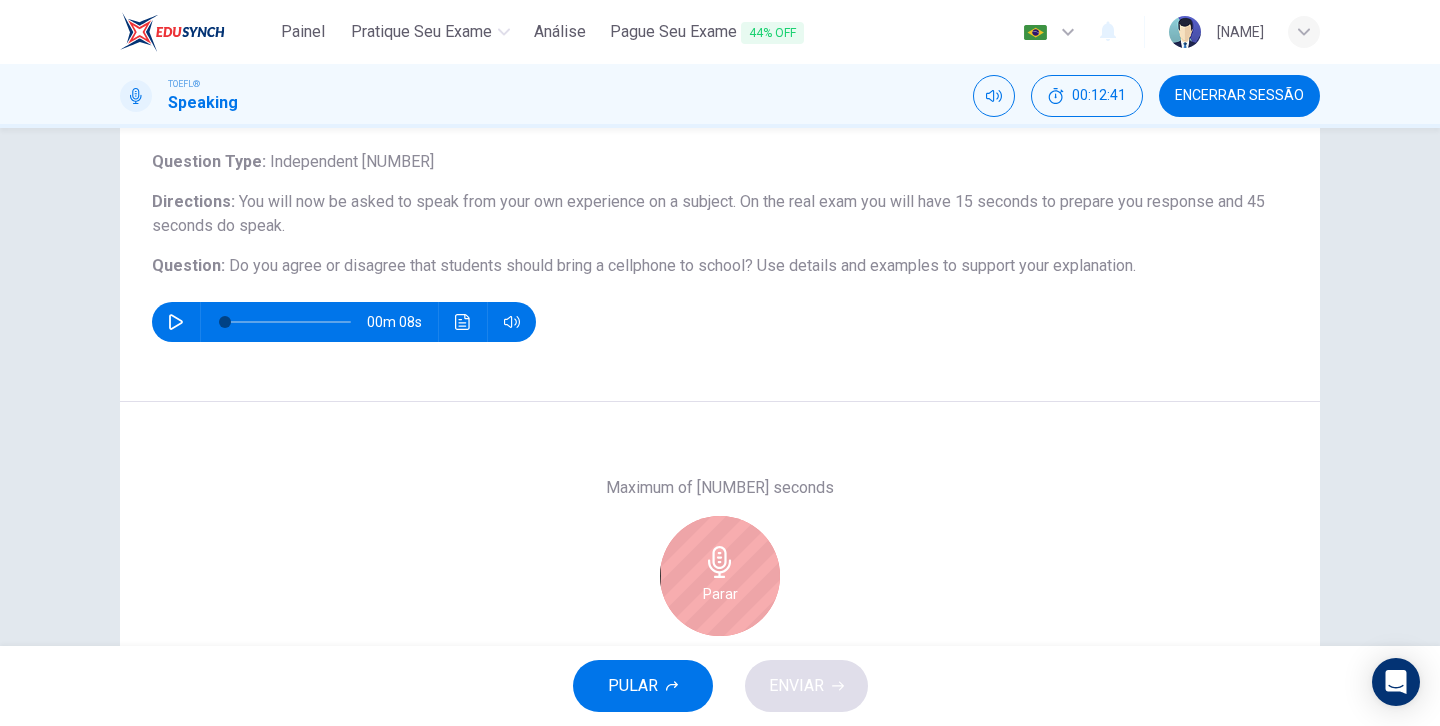 click on "Parar" at bounding box center [720, 576] 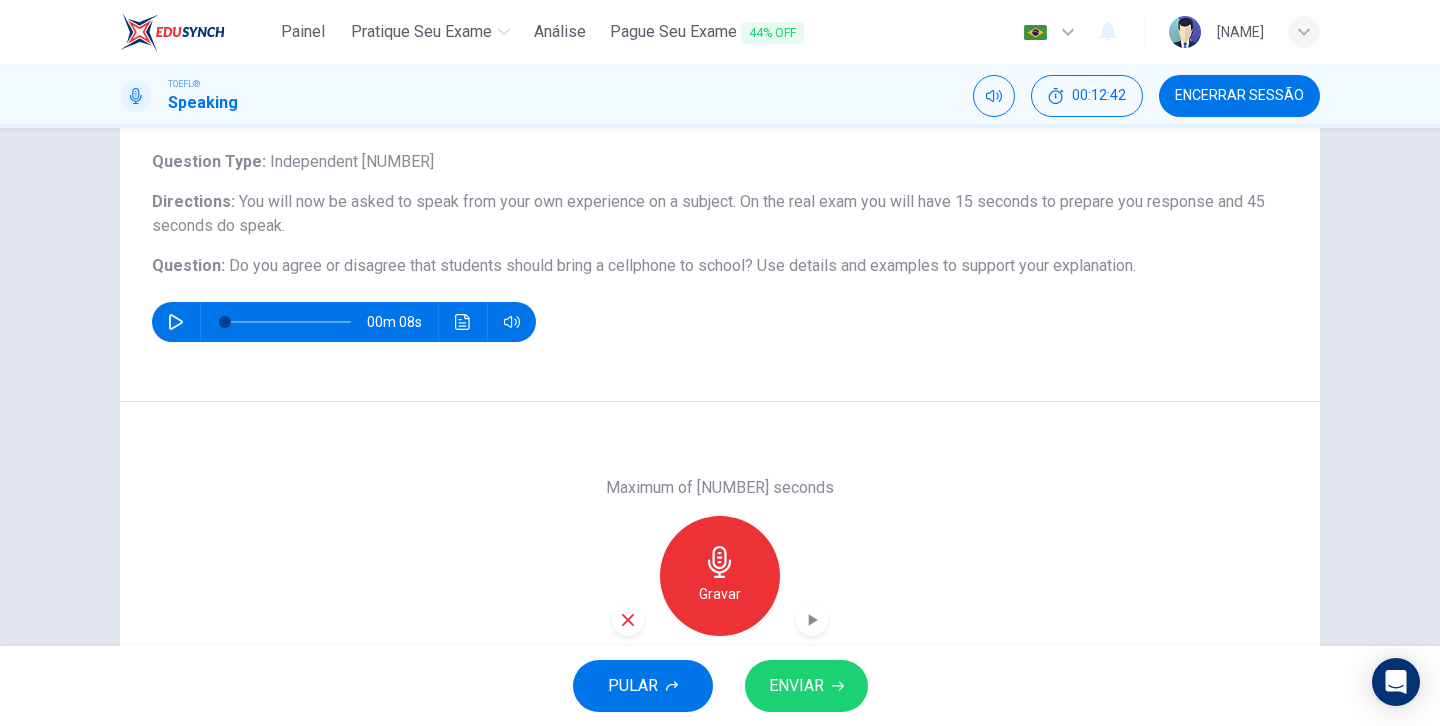 scroll, scrollTop: 257, scrollLeft: 0, axis: vertical 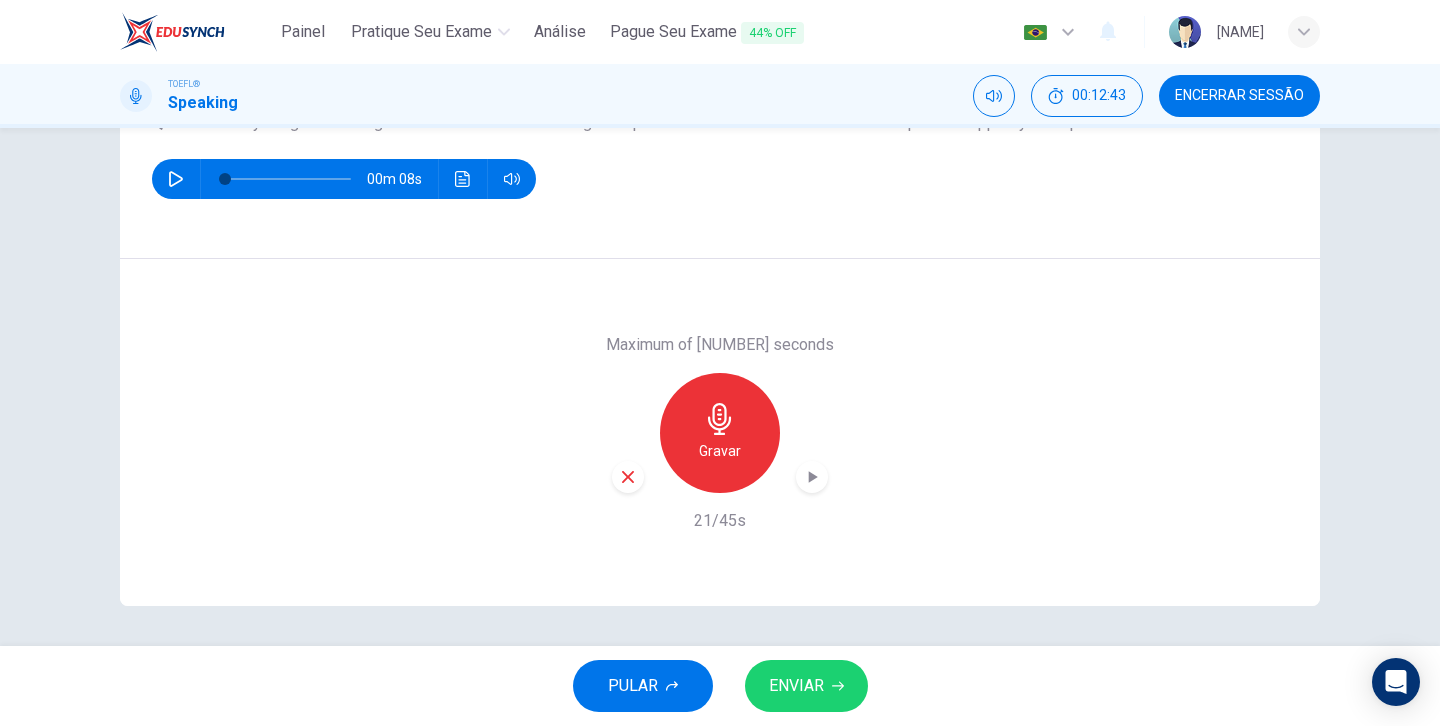 click at bounding box center [628, 477] 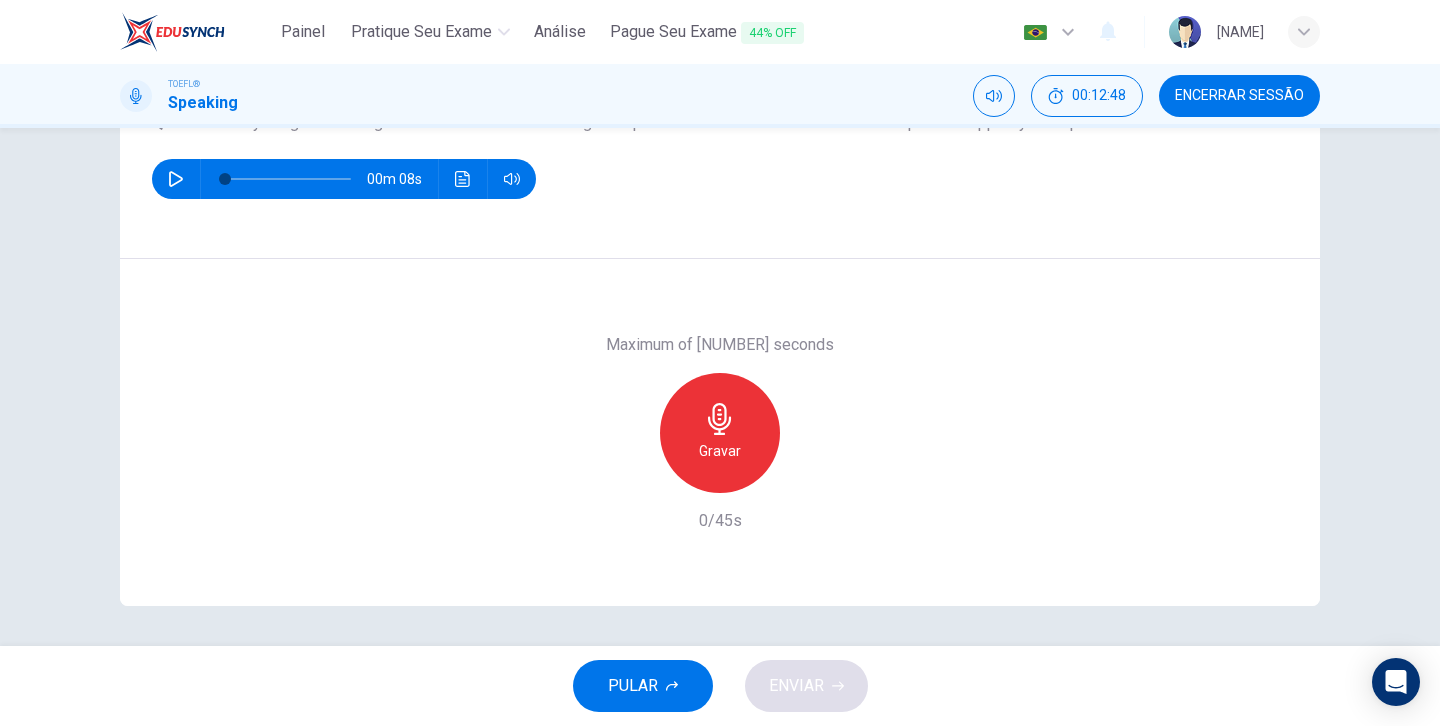 scroll, scrollTop: 156, scrollLeft: 0, axis: vertical 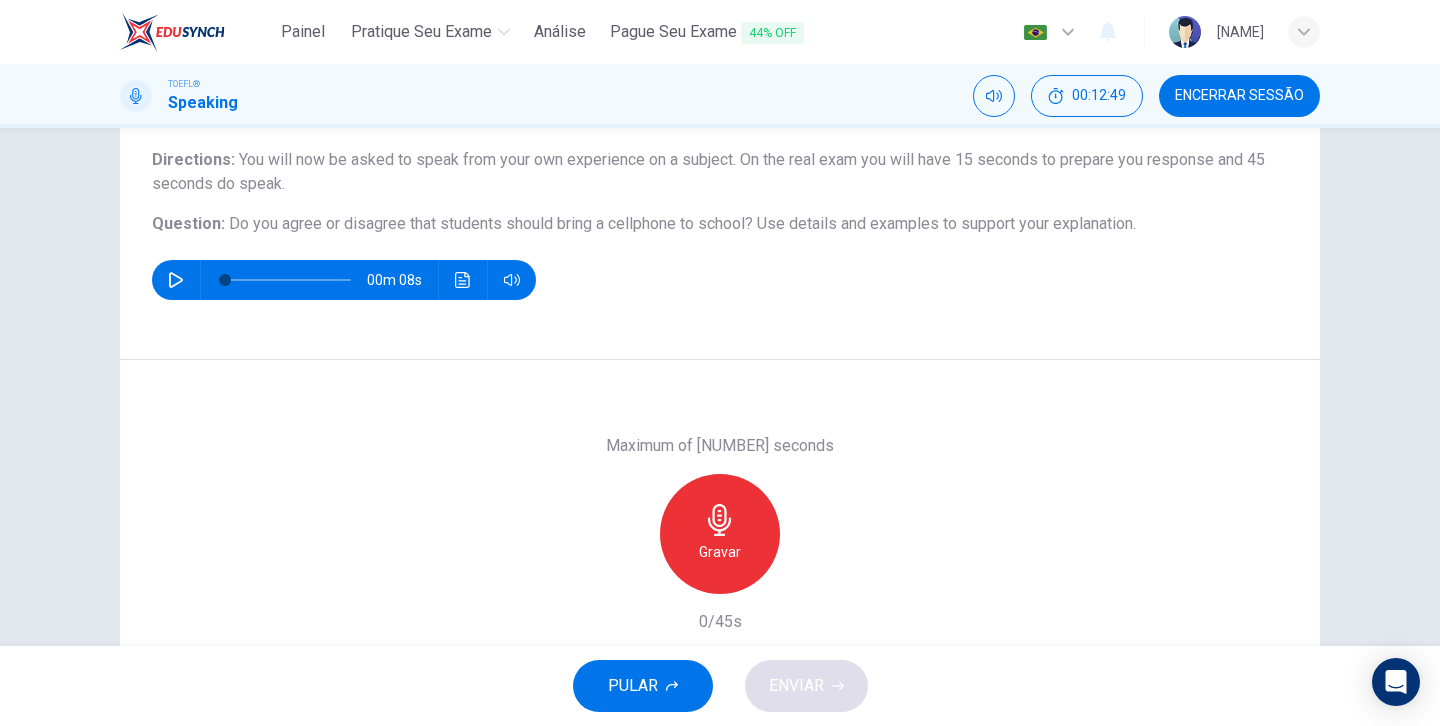 click at bounding box center [720, 520] 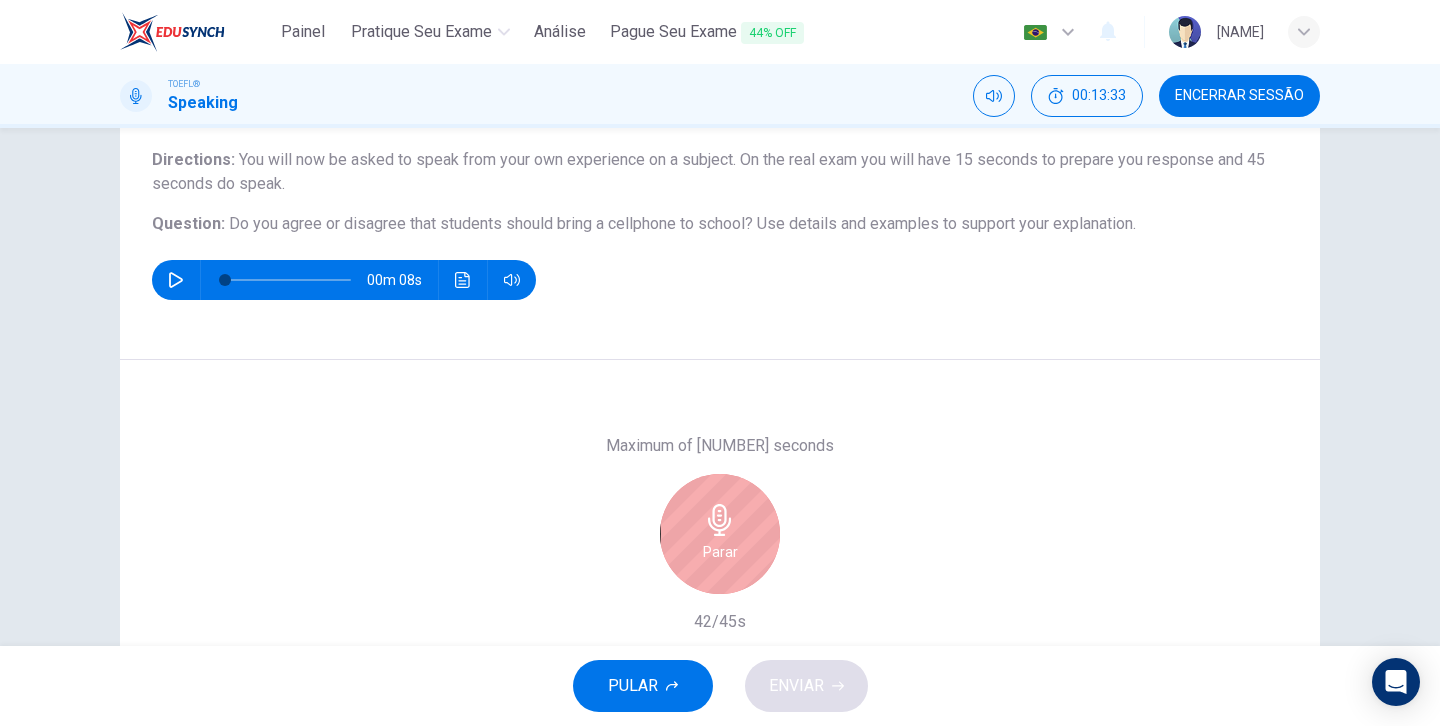 click at bounding box center [720, 520] 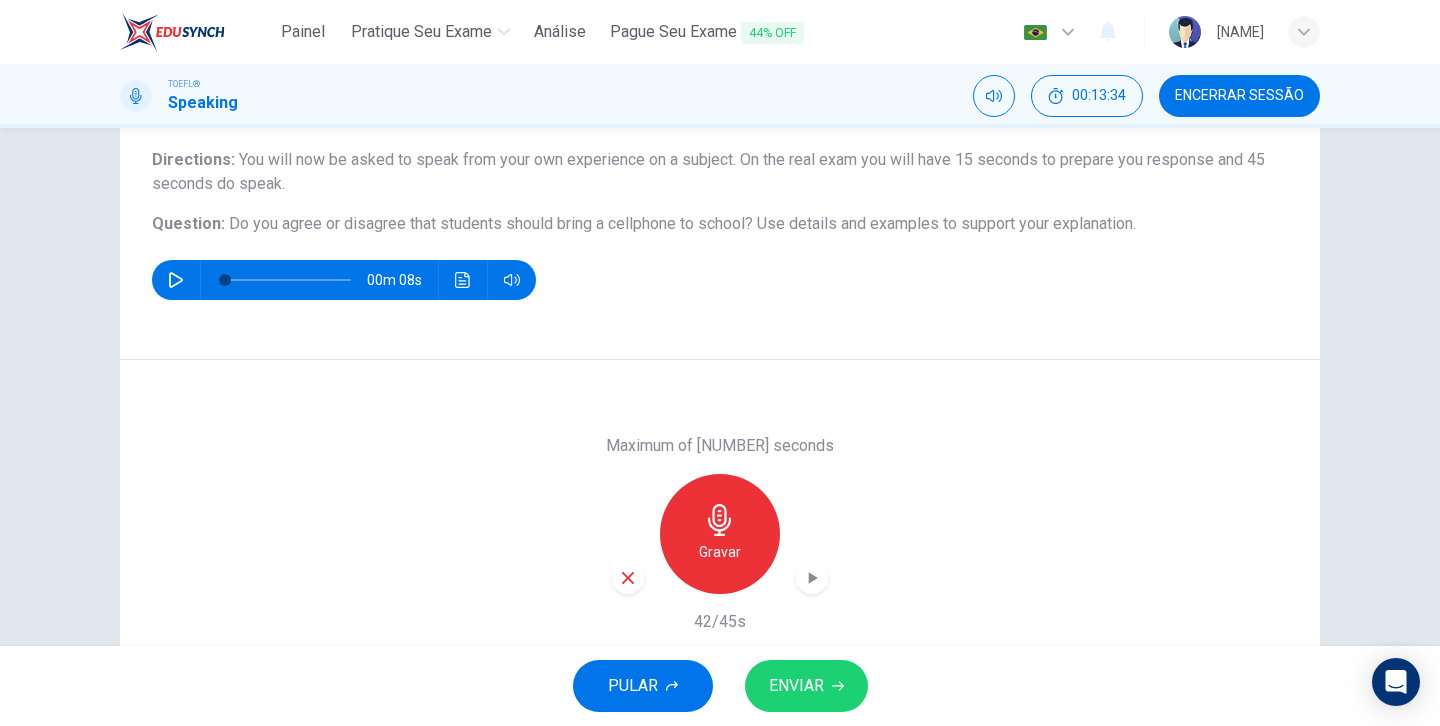 click on "ENVIAR" at bounding box center (796, 686) 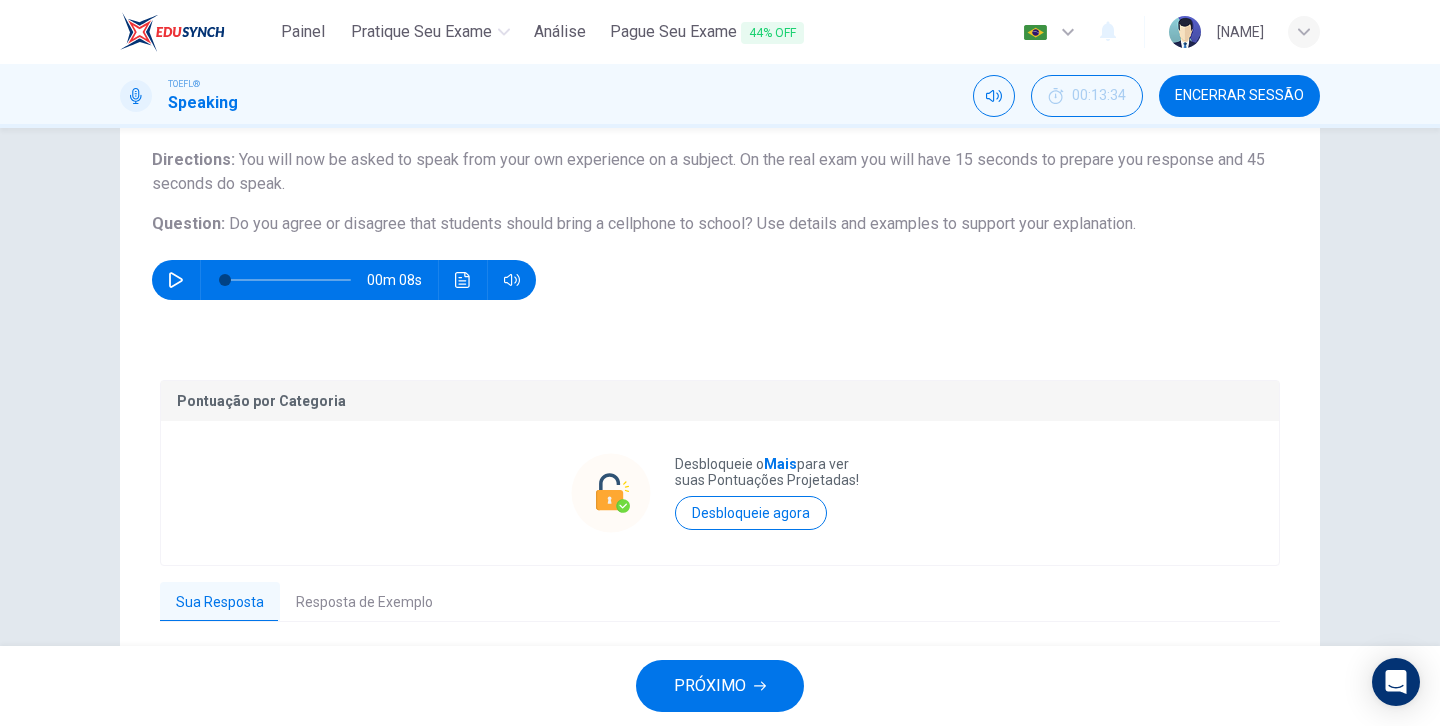 click on "[NAME]" at bounding box center (1240, 32) 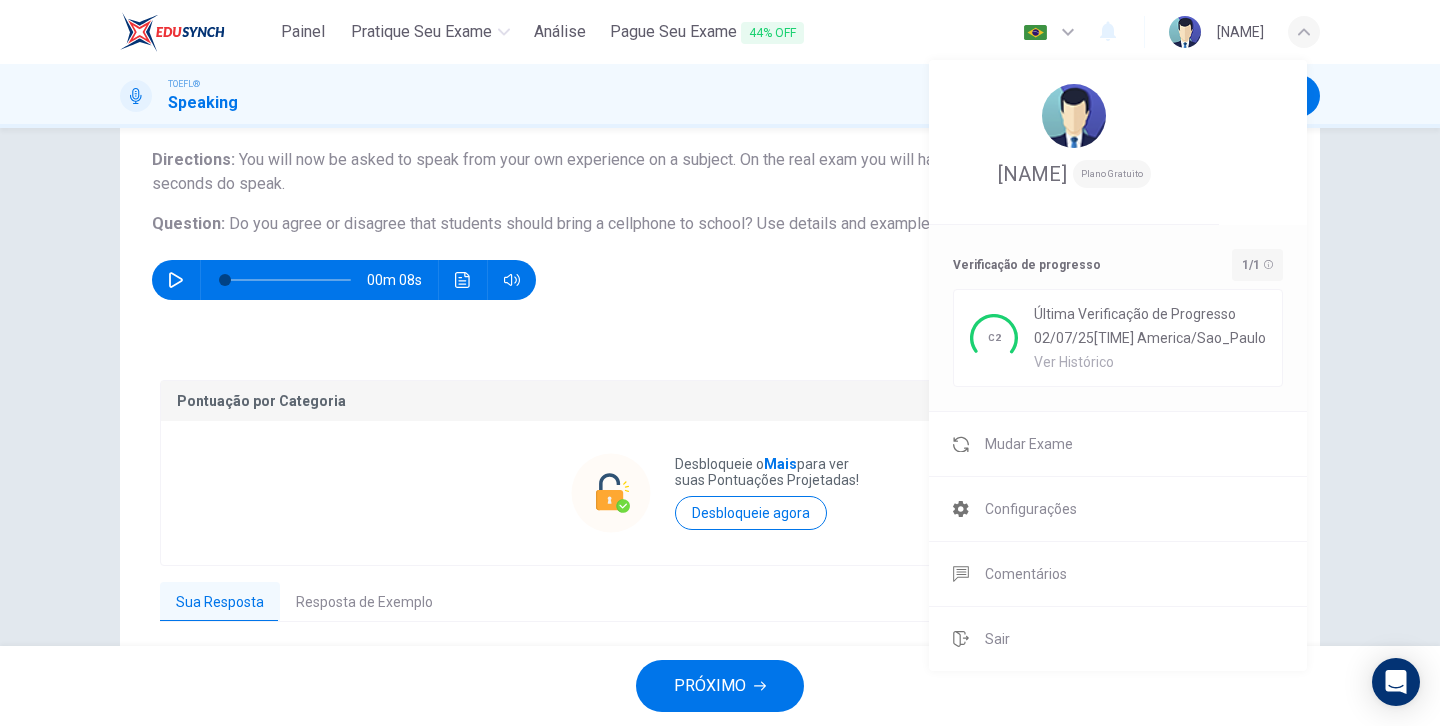 click at bounding box center (720, 363) 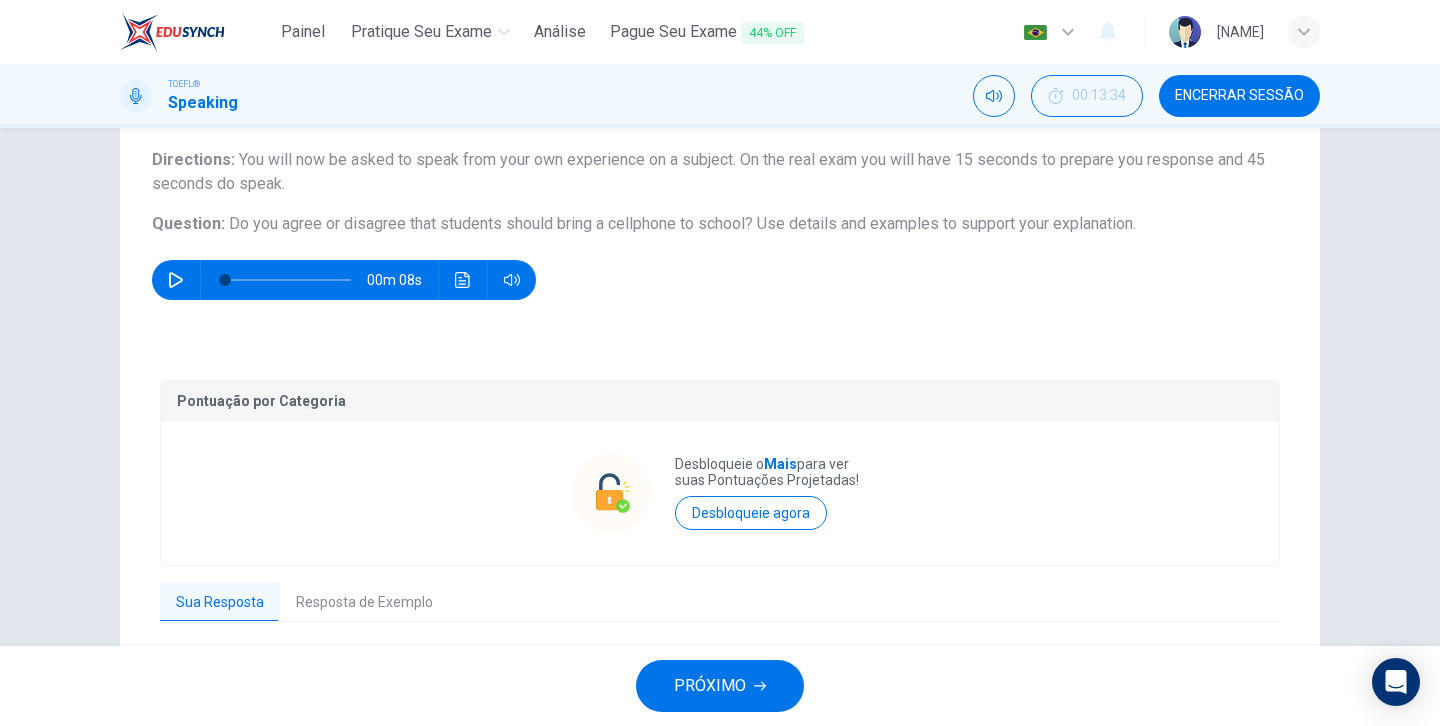 click on "Encerrar Sessão" at bounding box center (1239, 96) 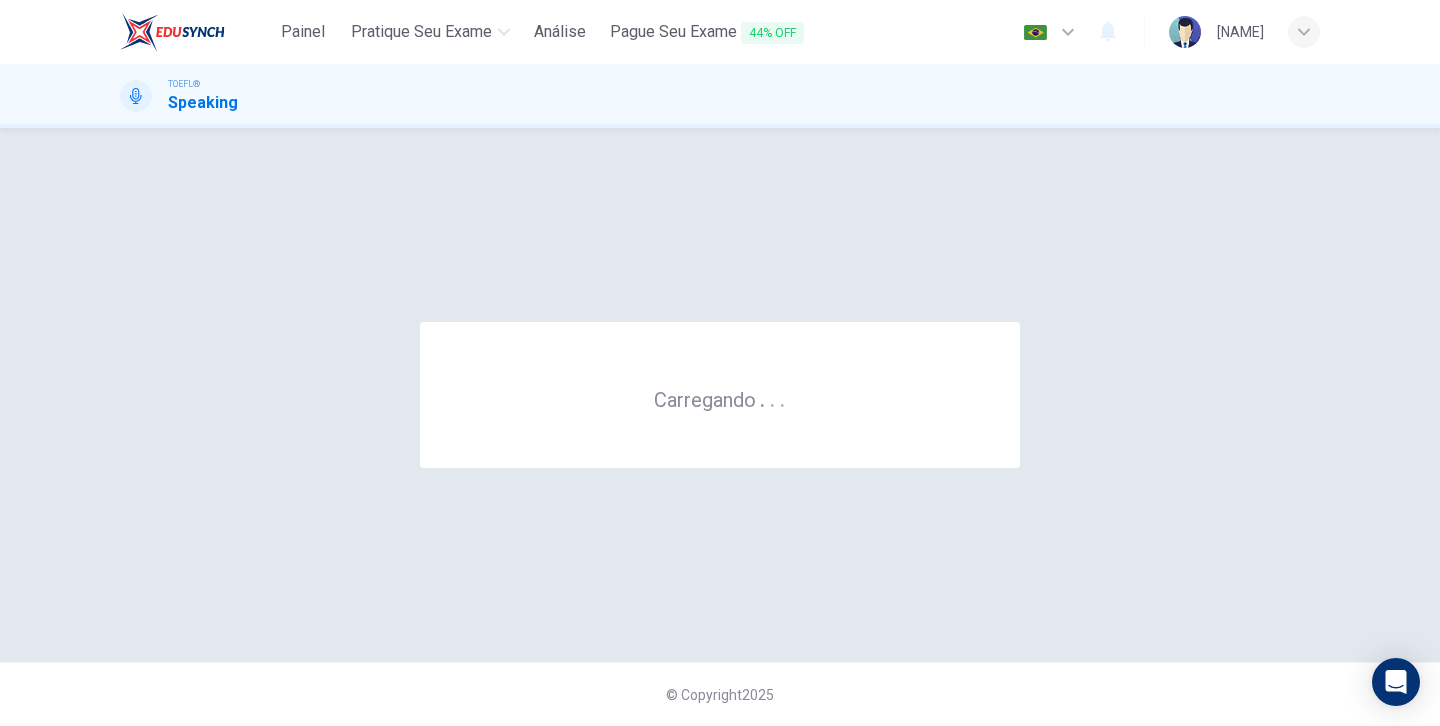 scroll, scrollTop: 0, scrollLeft: 0, axis: both 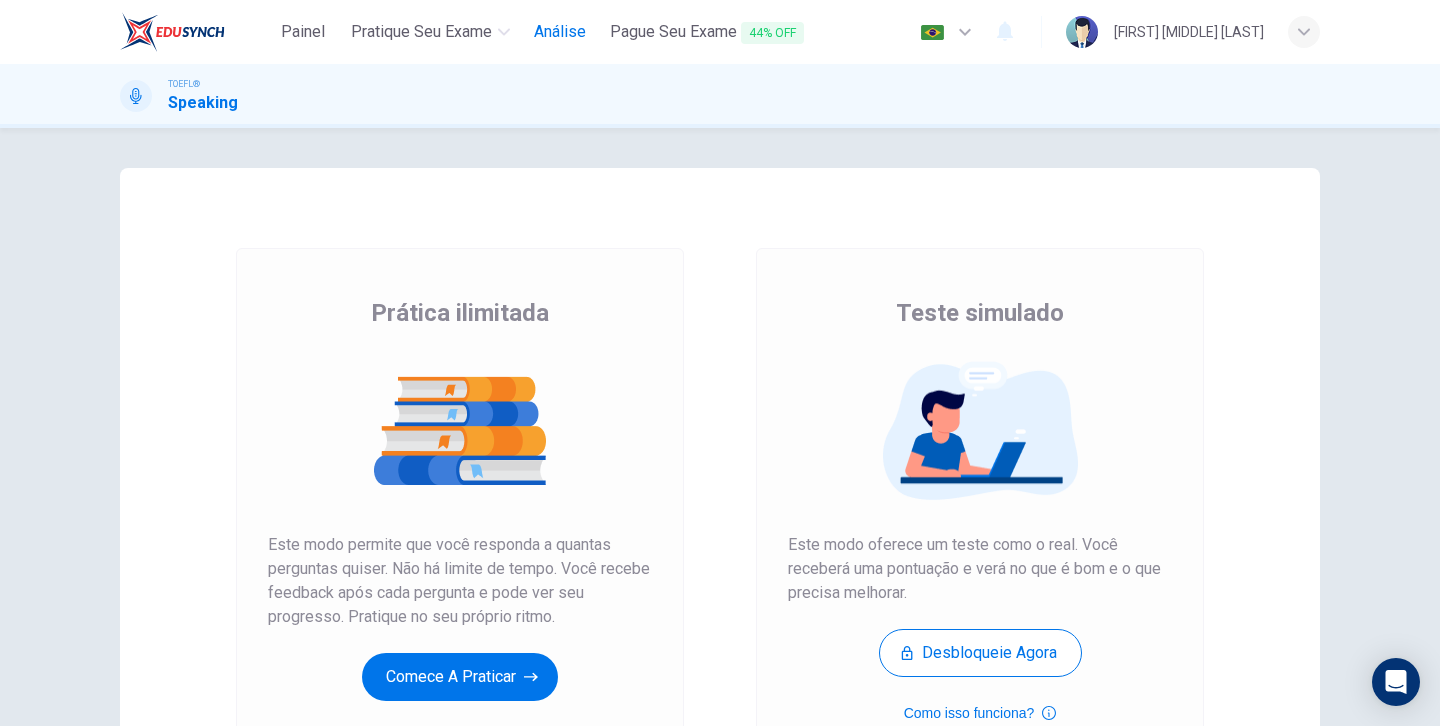 click on "Análise" at bounding box center [560, 32] 